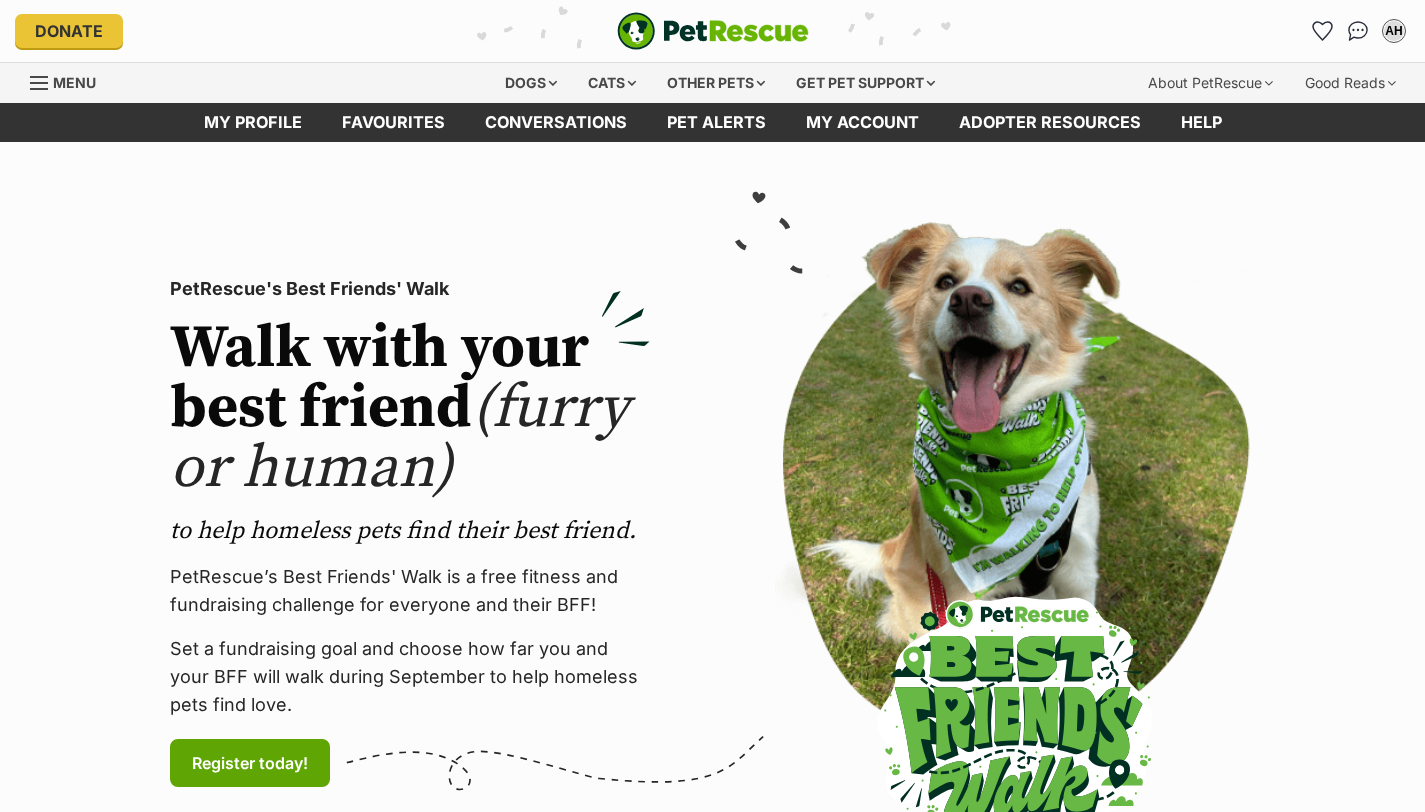 scroll, scrollTop: 0, scrollLeft: 0, axis: both 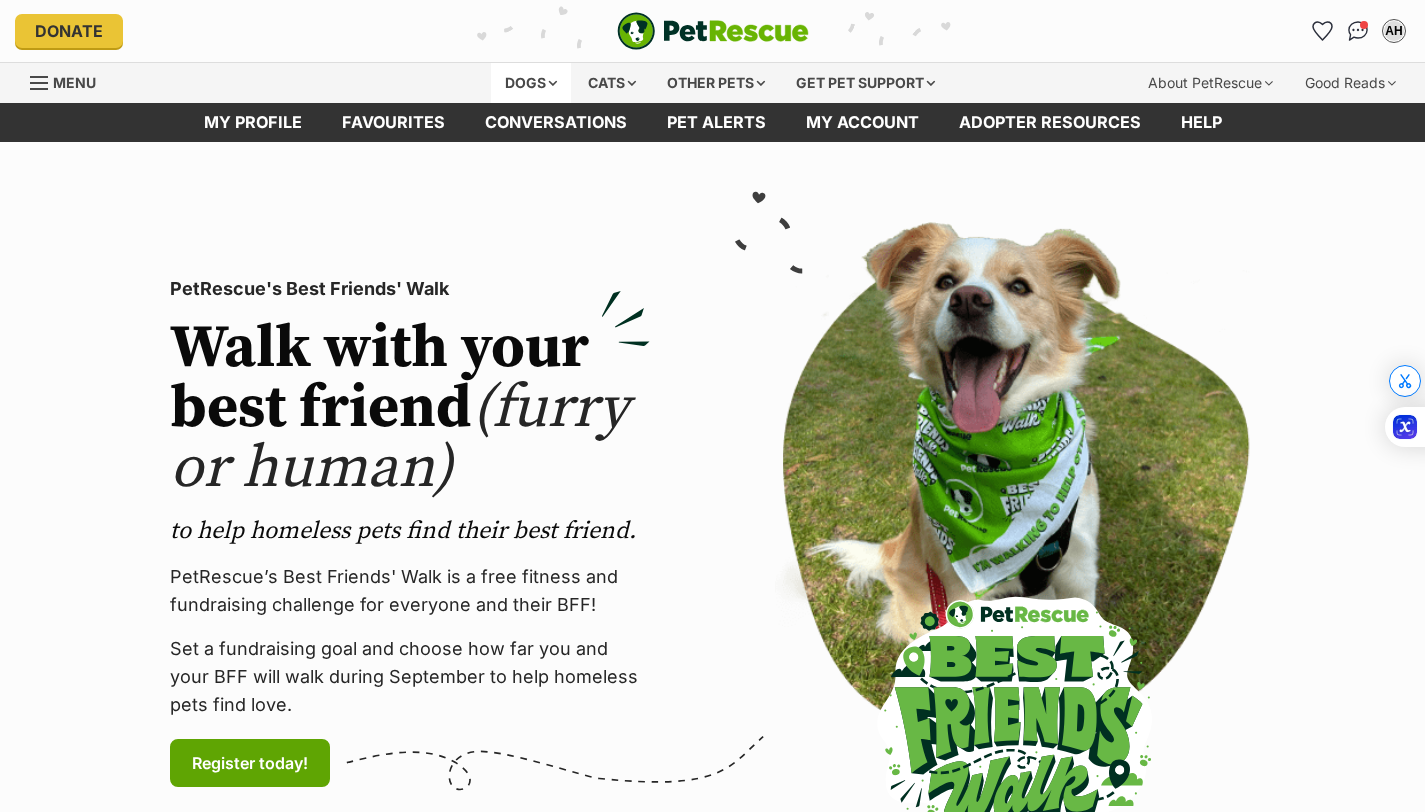 click on "Dogs" at bounding box center (531, 83) 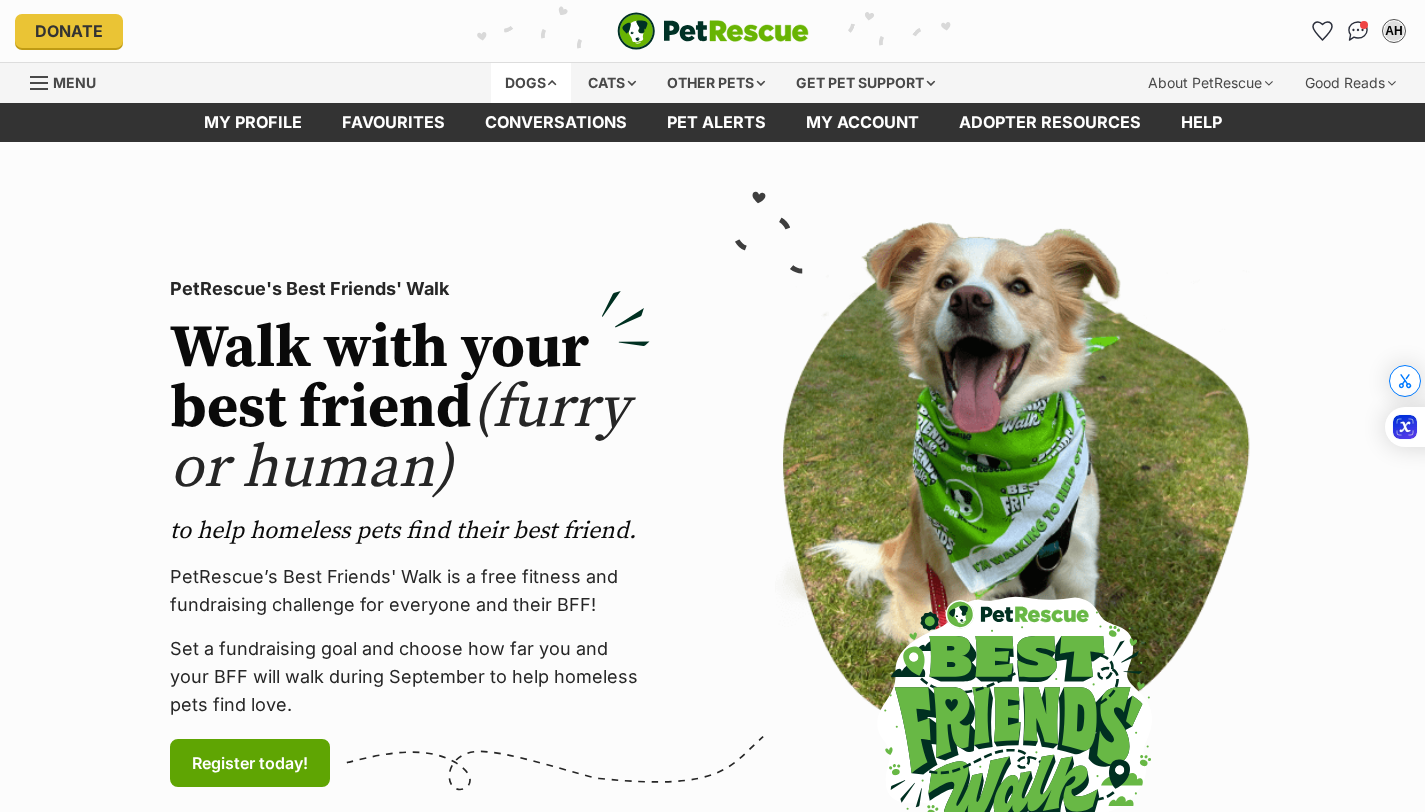 scroll, scrollTop: 0, scrollLeft: 0, axis: both 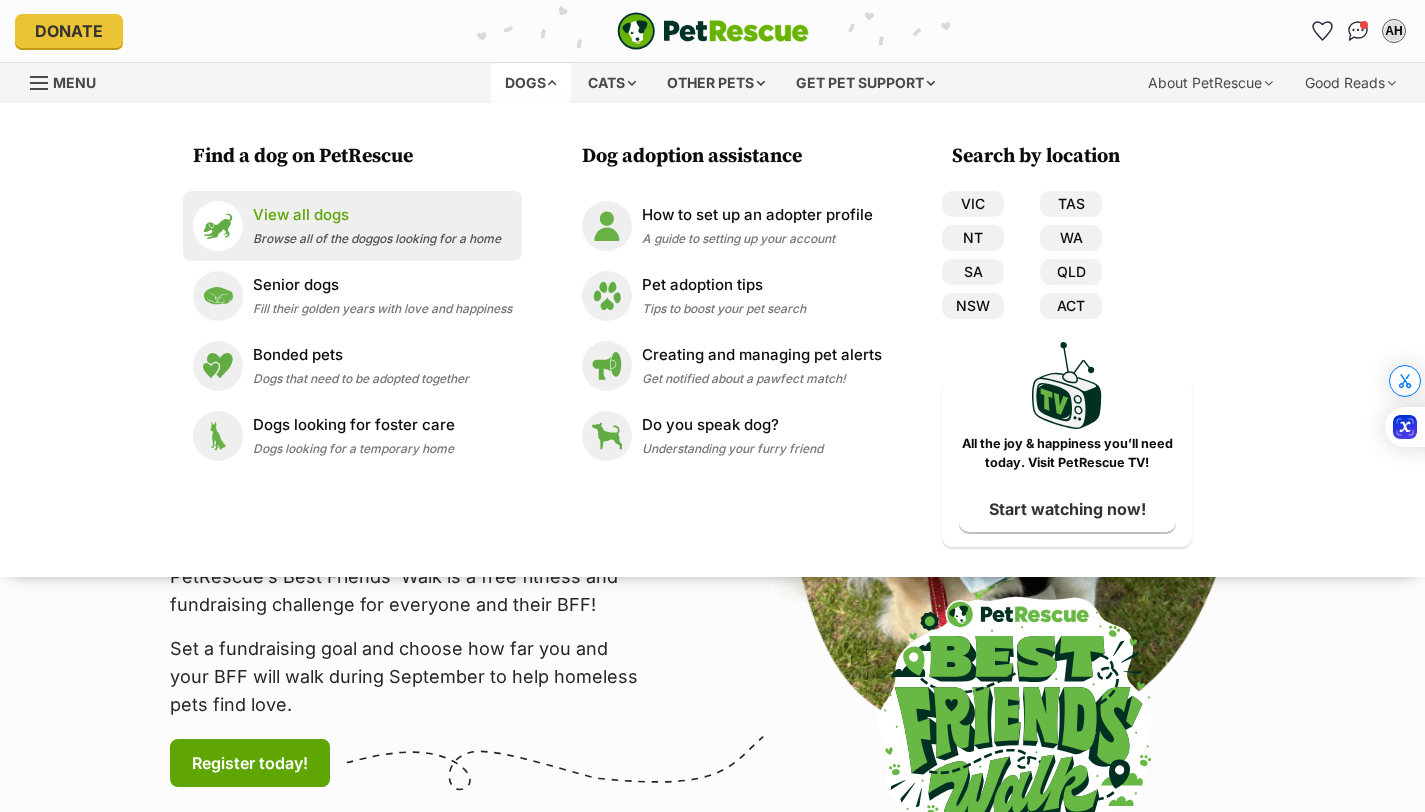click on "View all dogs
Browse all of the doggos looking for a home" at bounding box center (377, 225) 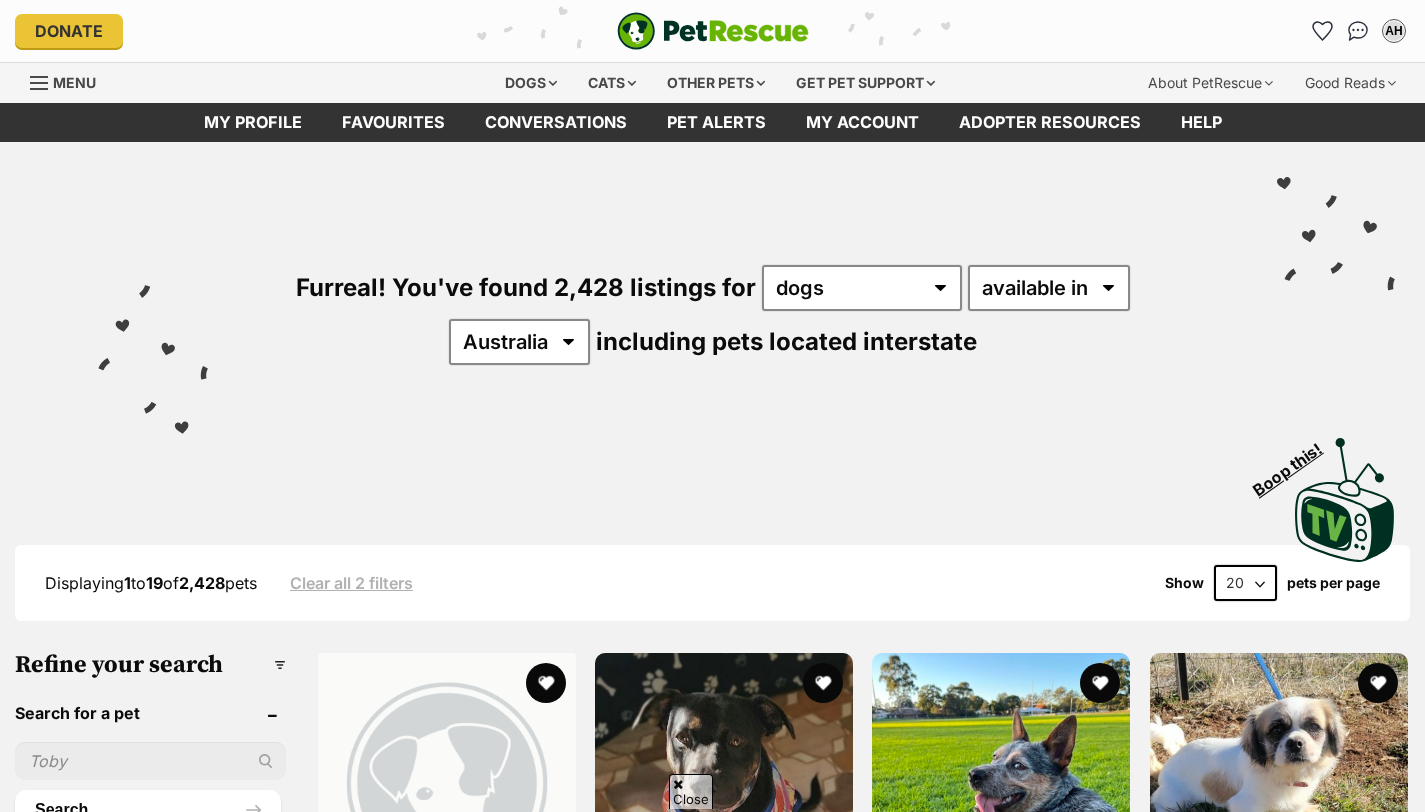 scroll, scrollTop: 426, scrollLeft: 0, axis: vertical 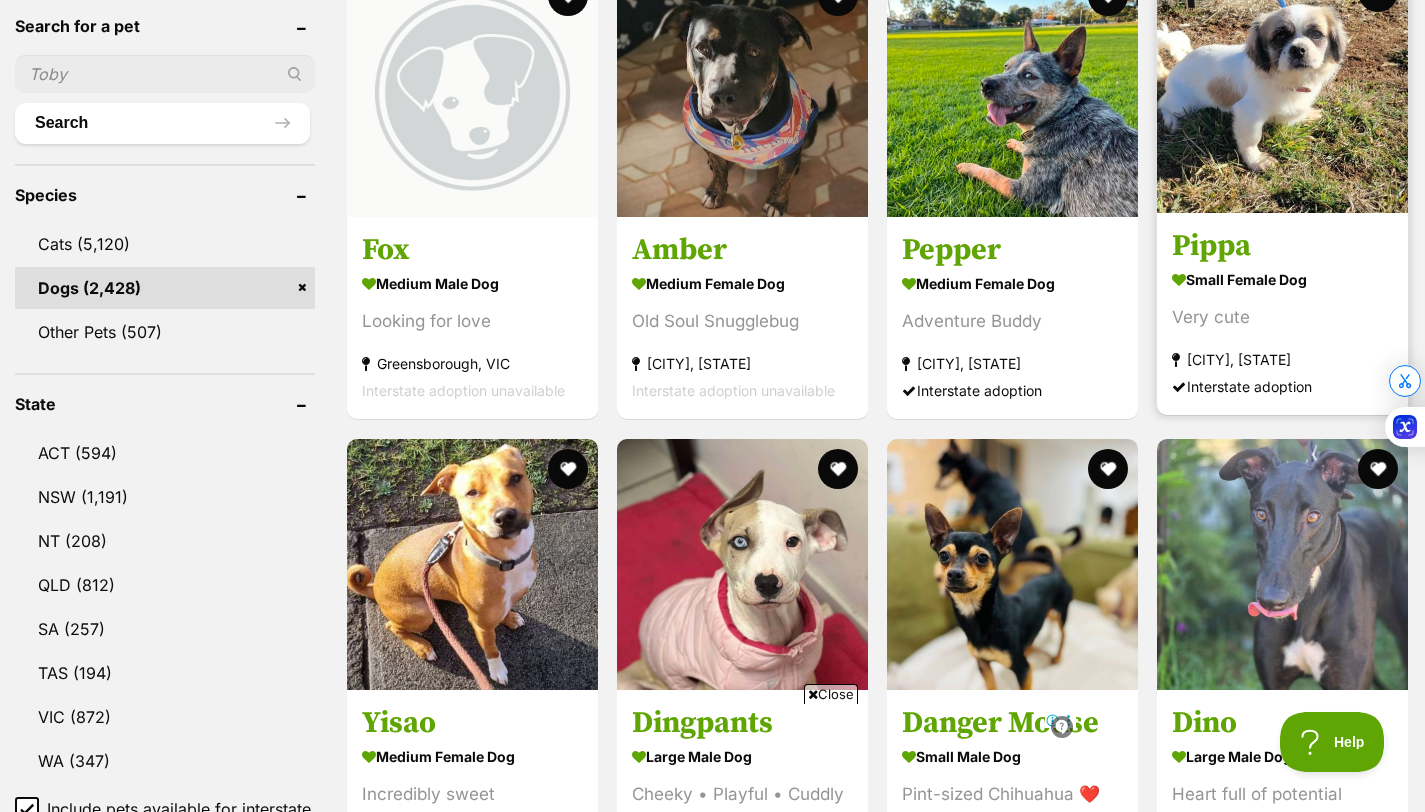 click on "small female Dog" at bounding box center [1282, 280] 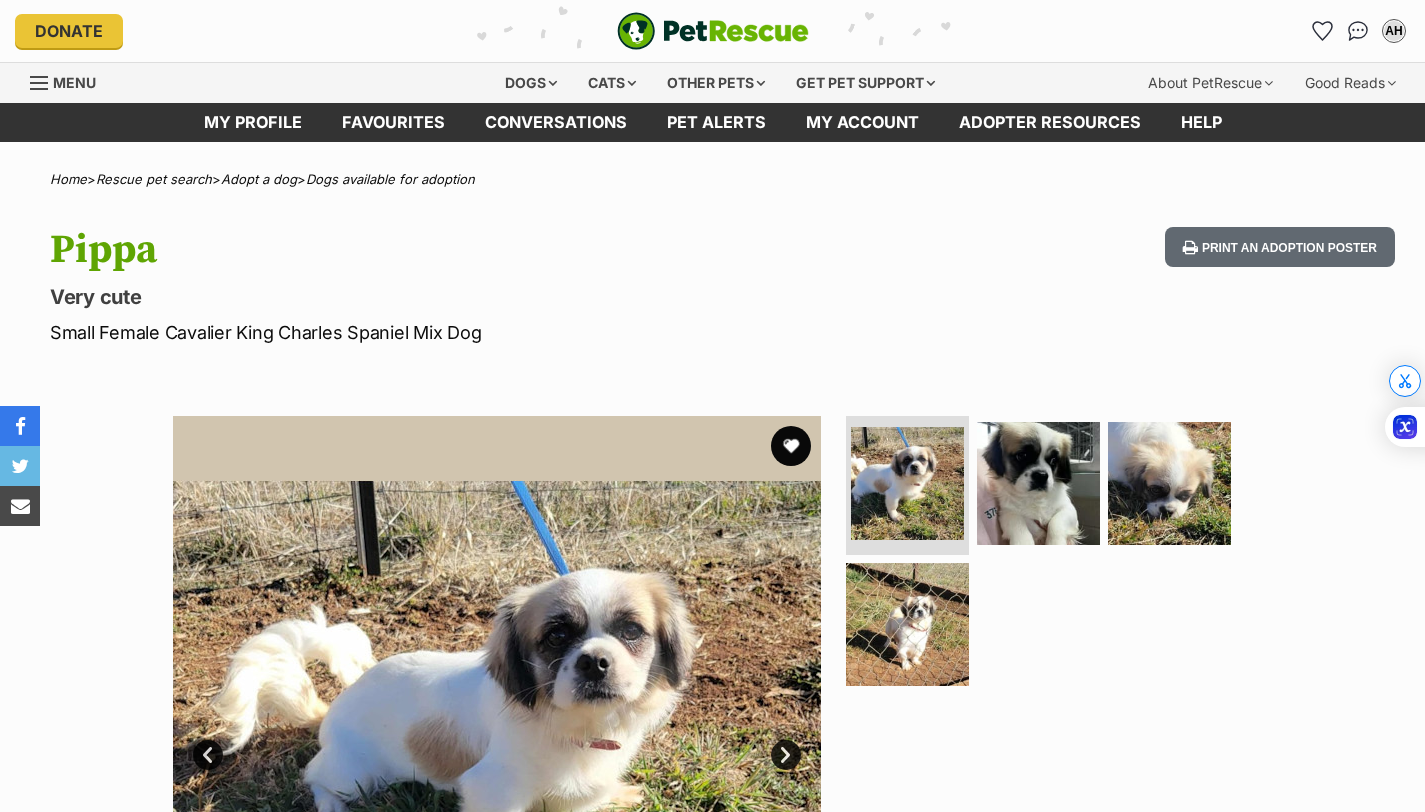 scroll, scrollTop: 0, scrollLeft: 0, axis: both 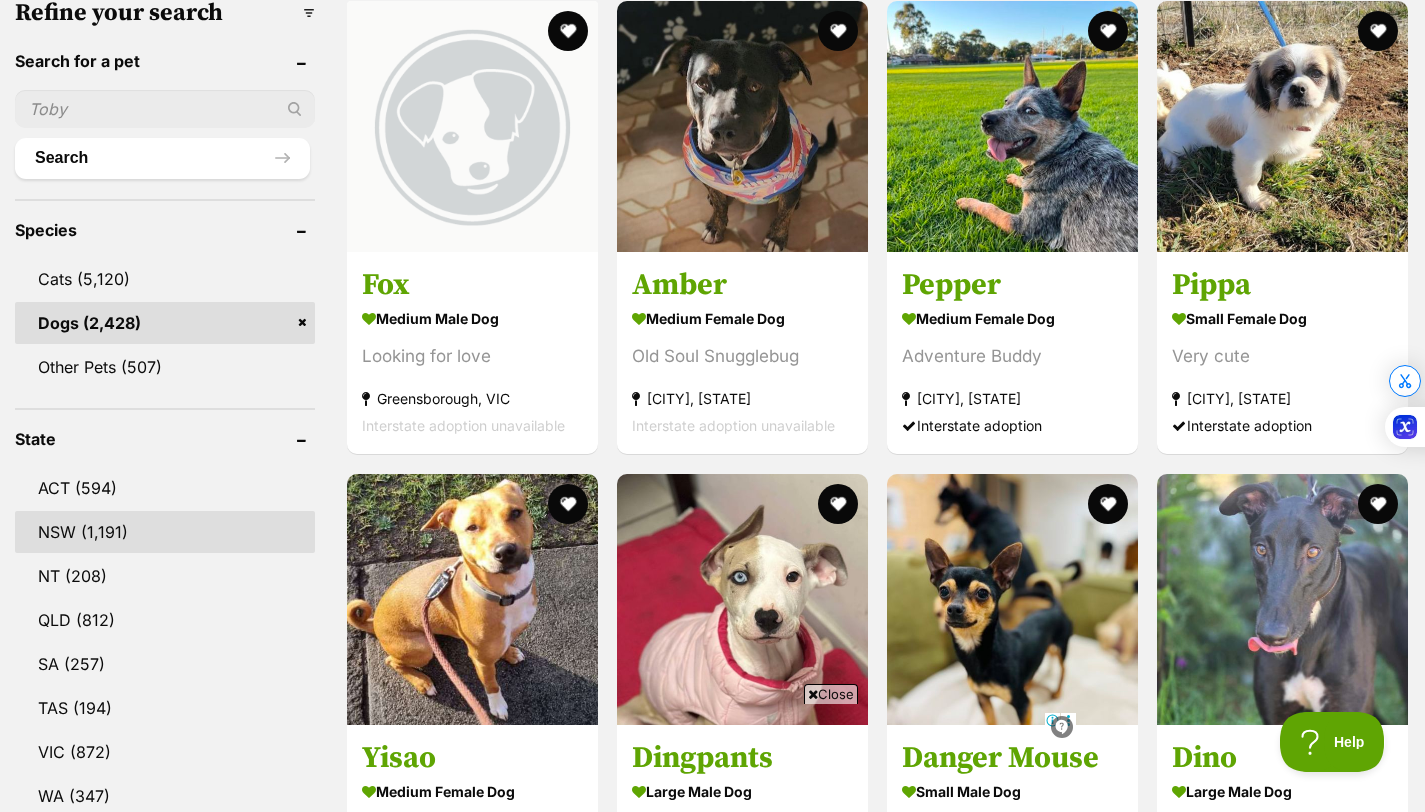 click on "NSW (1,191)" at bounding box center [165, 532] 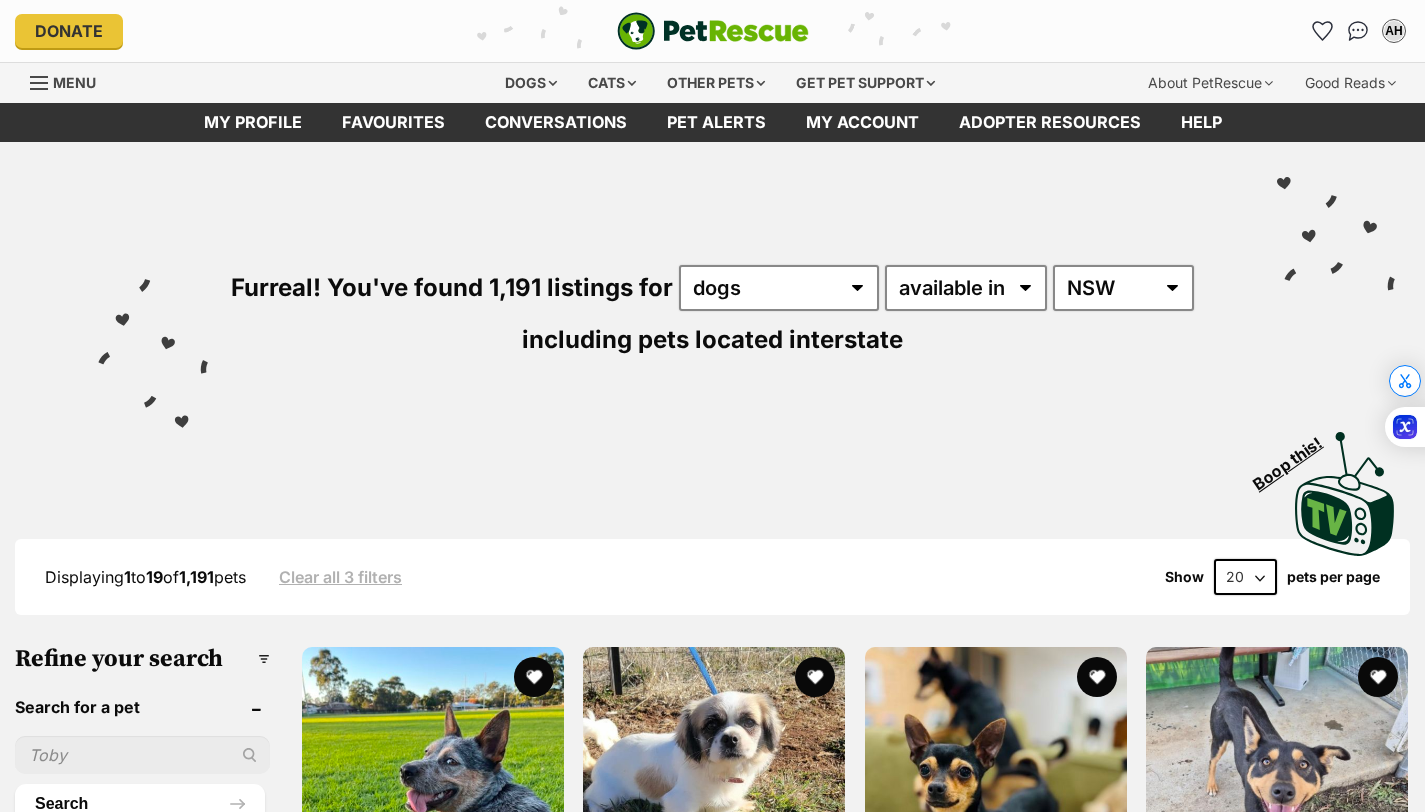 scroll, scrollTop: 0, scrollLeft: 0, axis: both 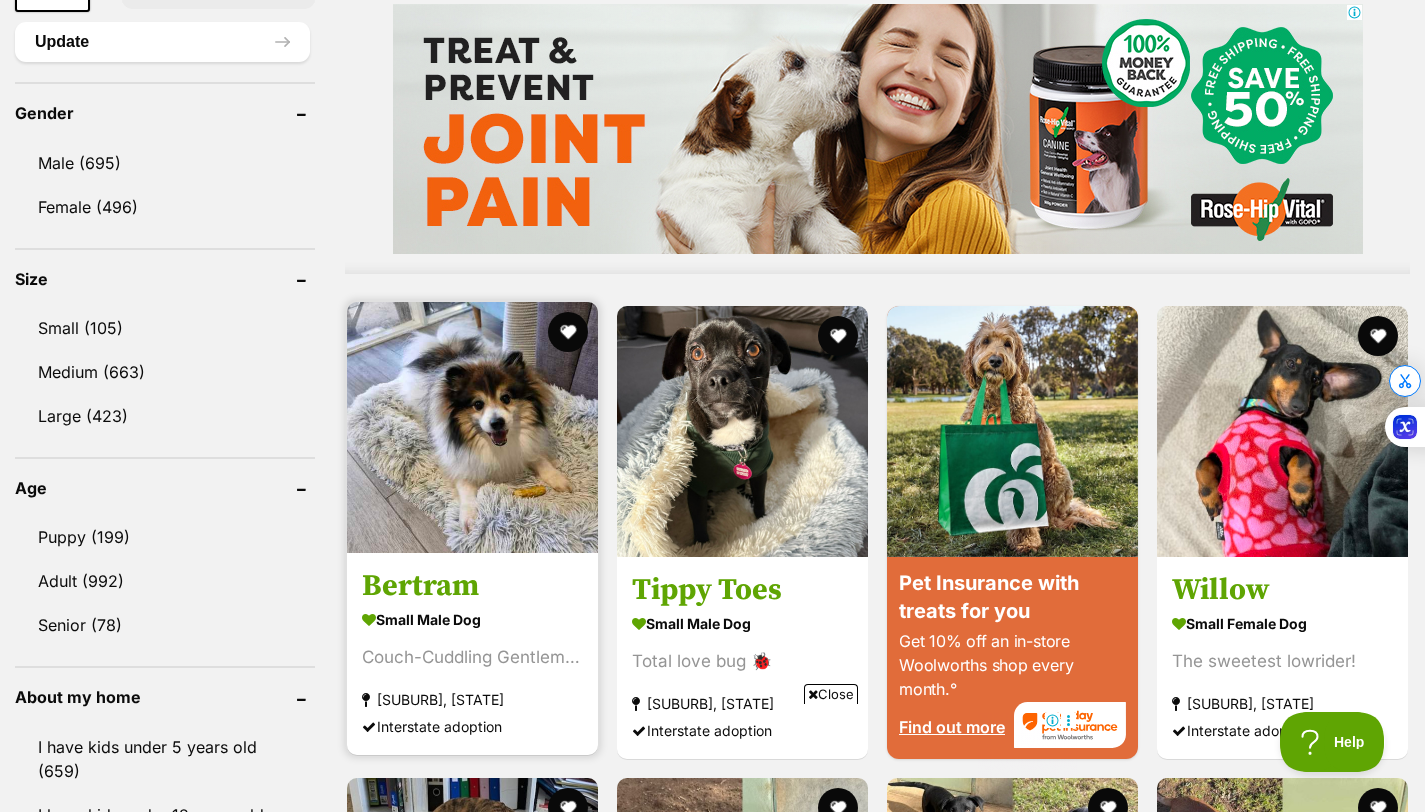 click at bounding box center (472, 427) 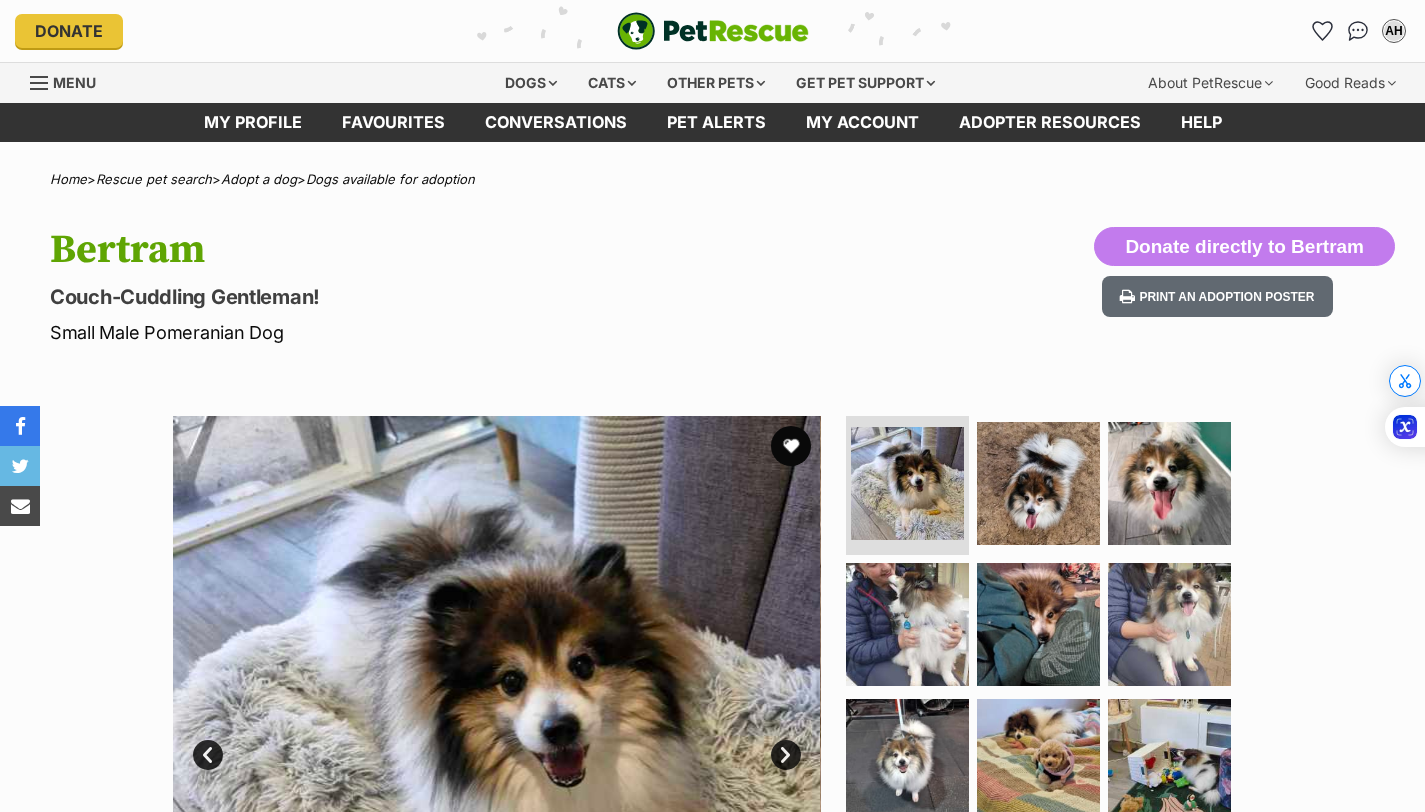 scroll, scrollTop: 0, scrollLeft: 0, axis: both 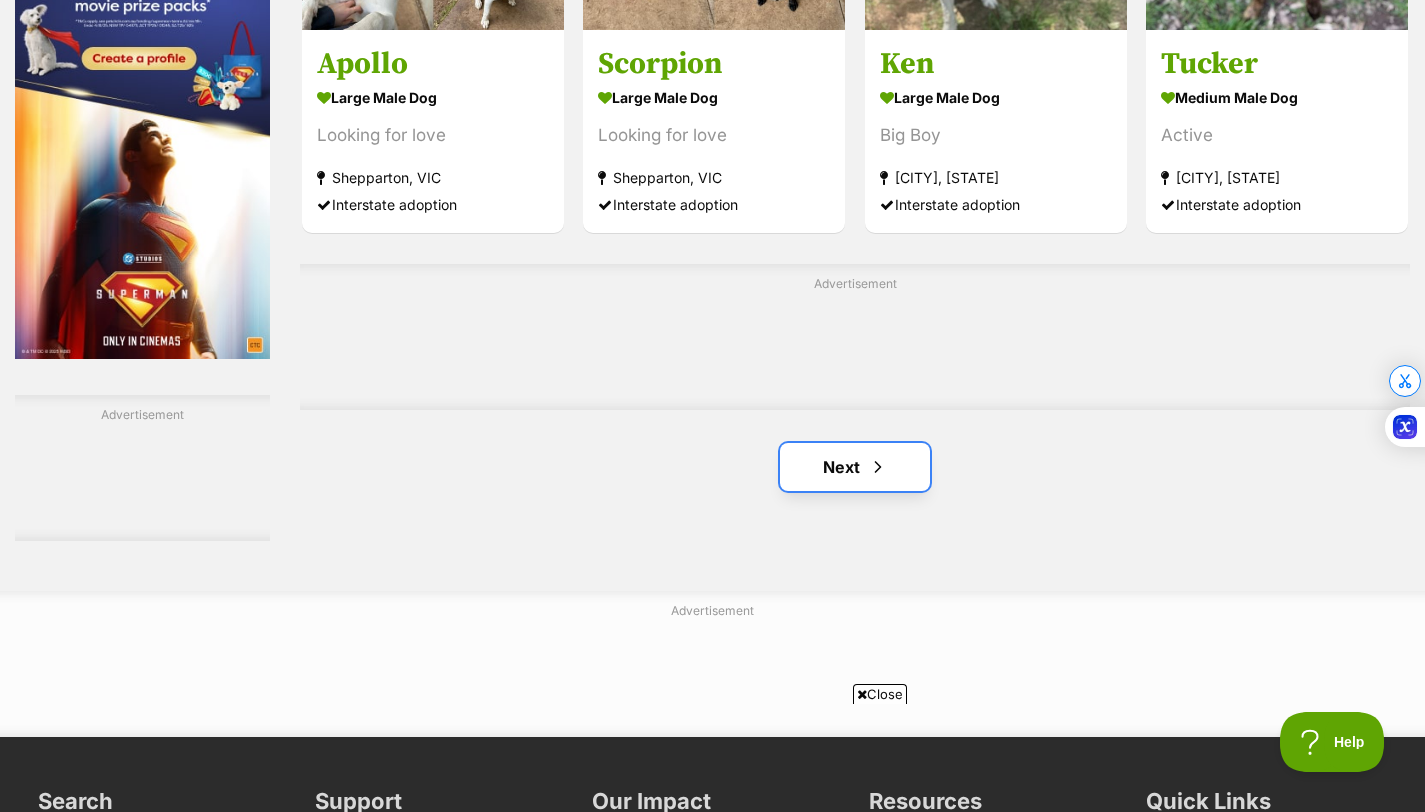 click on "Next" at bounding box center (855, 467) 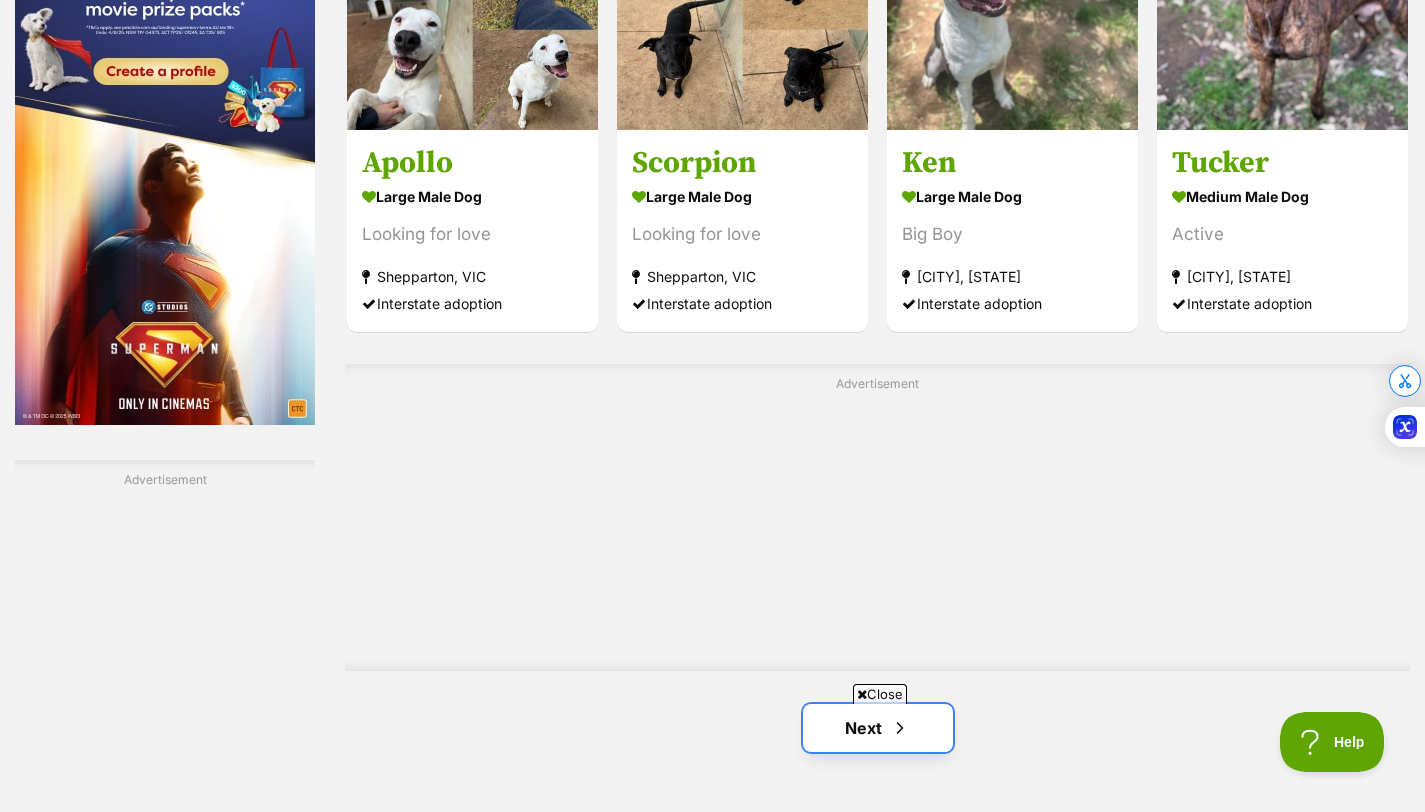 scroll, scrollTop: 3190, scrollLeft: 0, axis: vertical 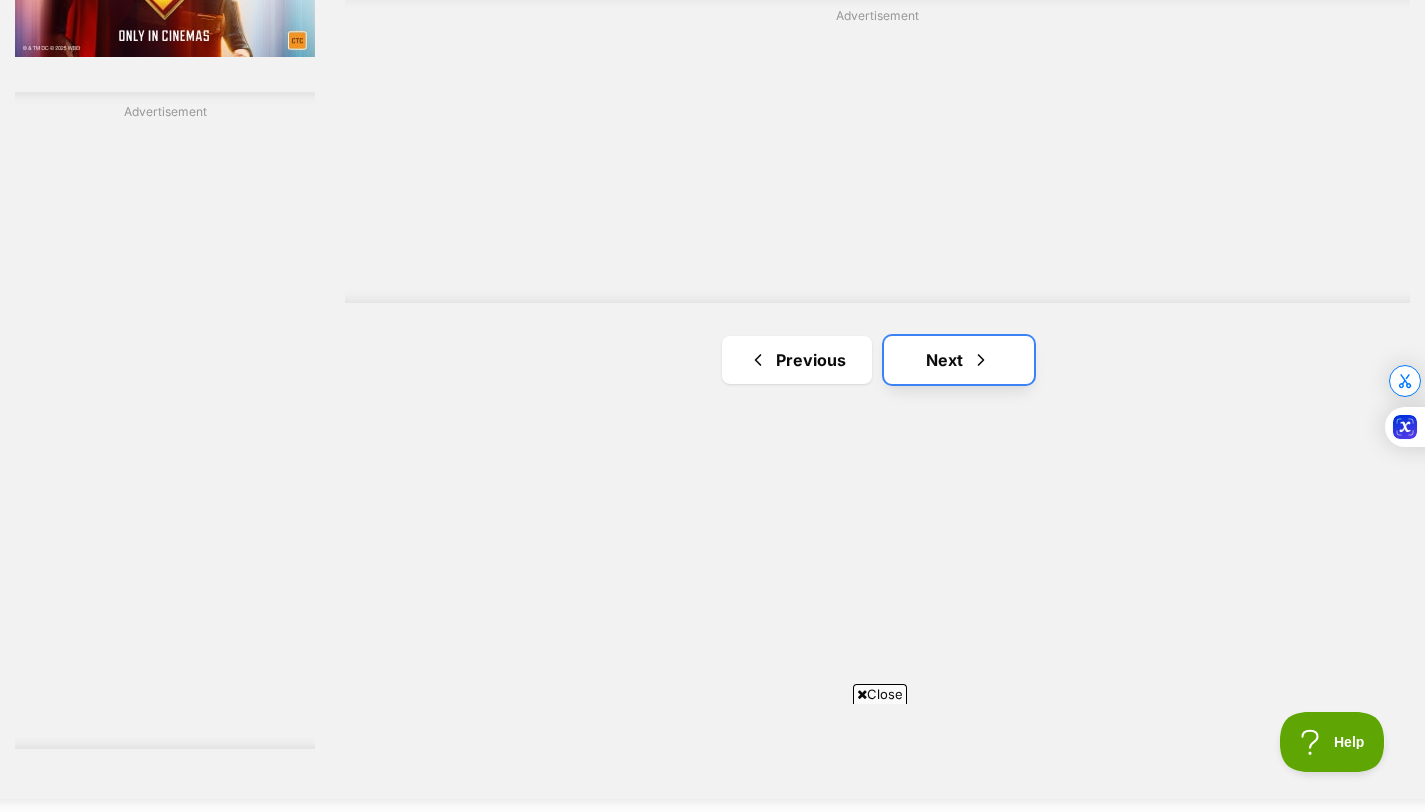 click on "Next" at bounding box center [959, 360] 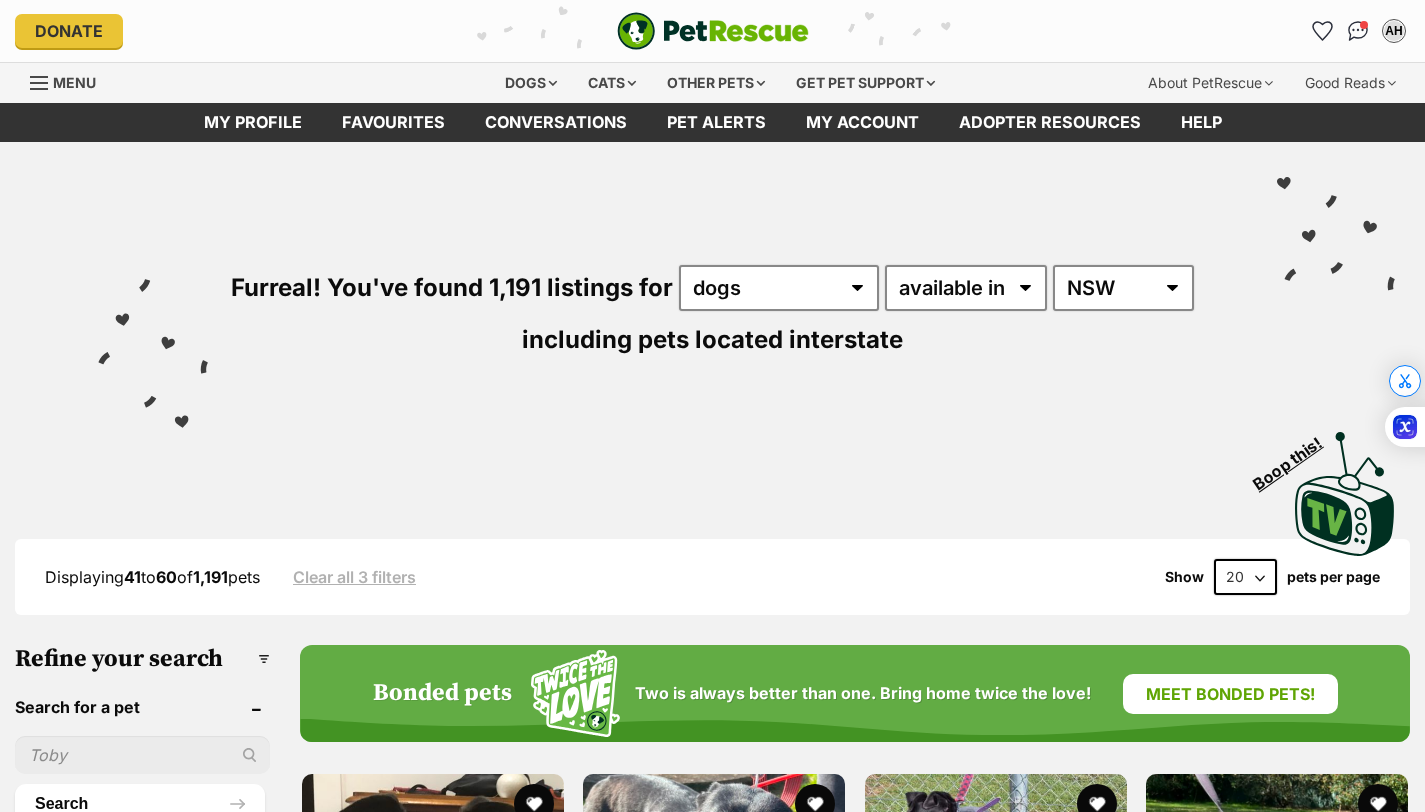 scroll, scrollTop: 412, scrollLeft: 0, axis: vertical 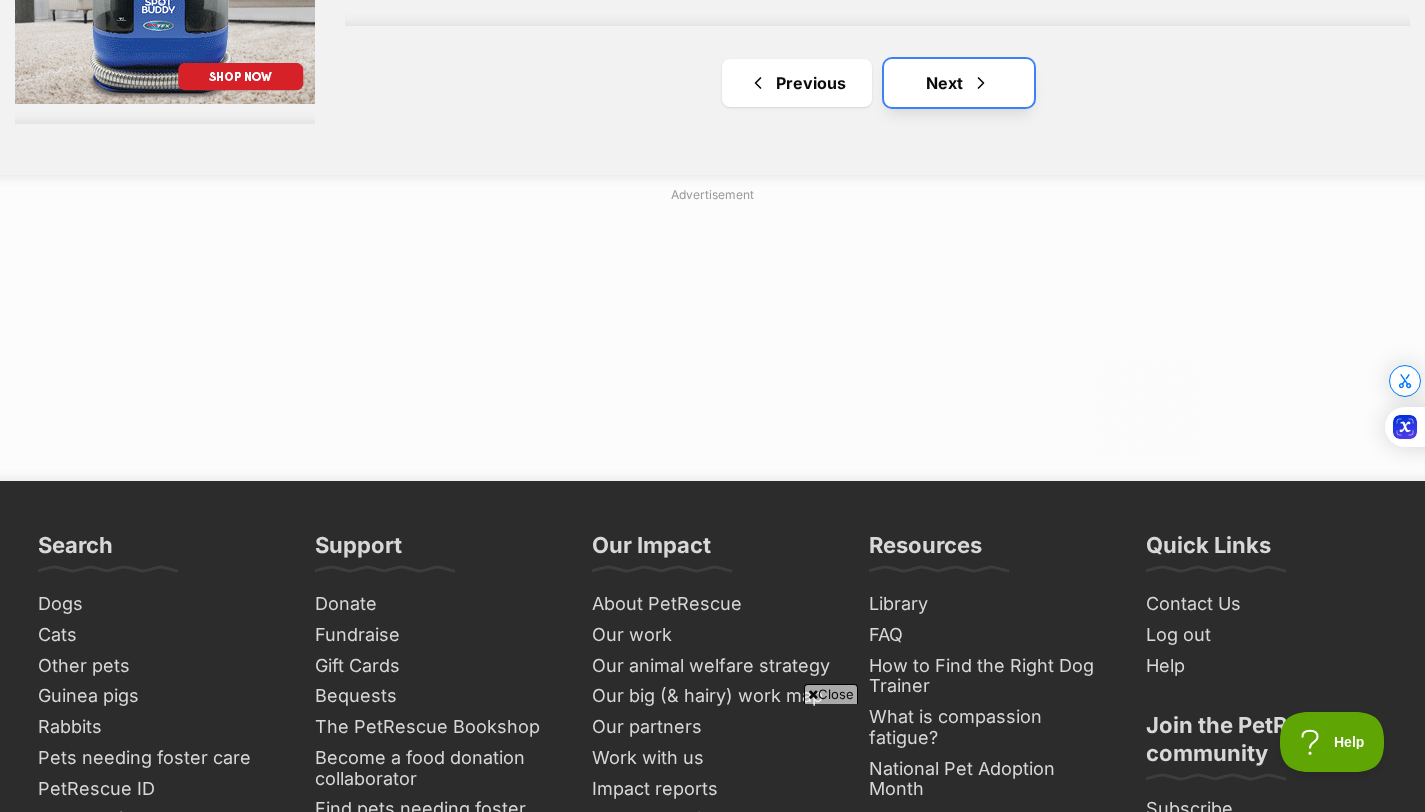 click on "Next" at bounding box center (959, 83) 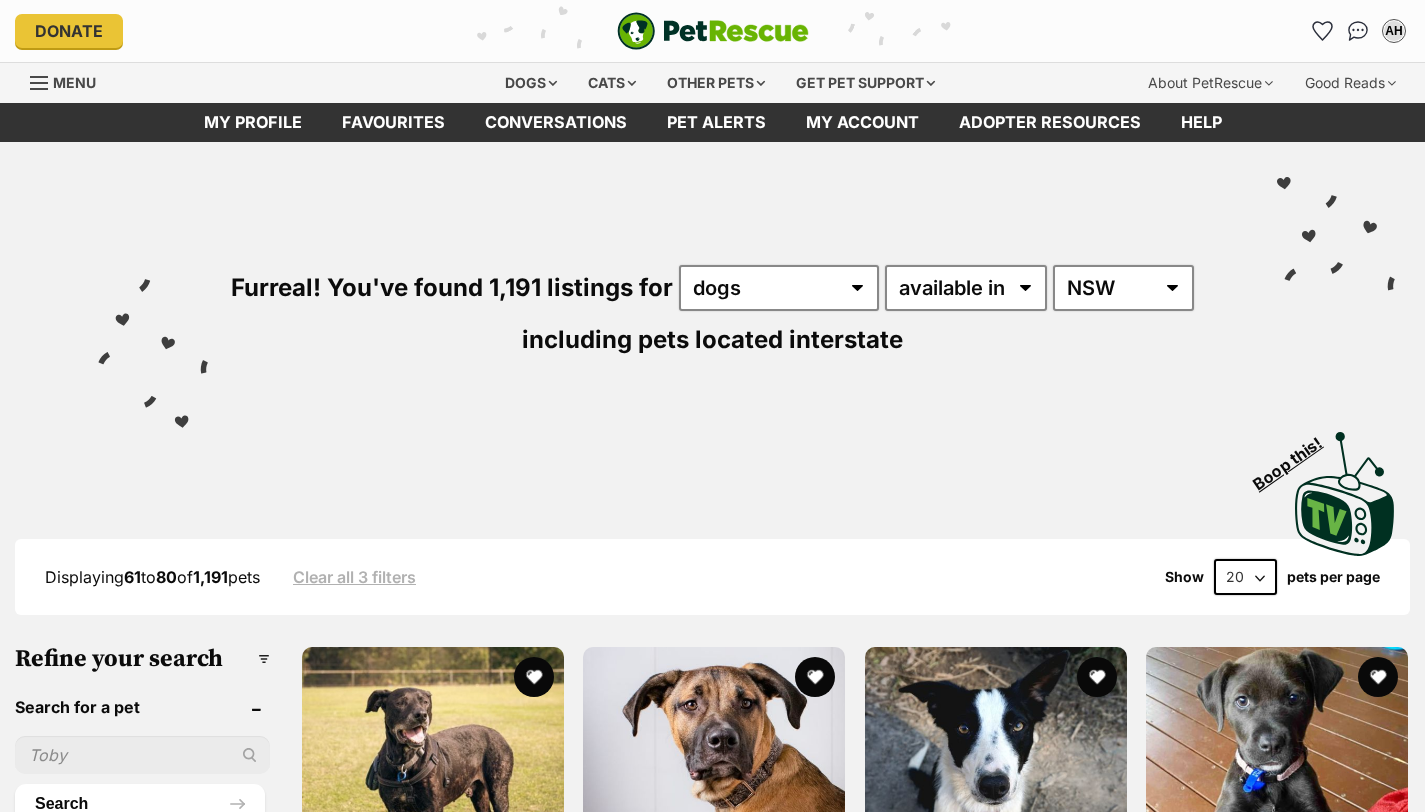 scroll, scrollTop: 0, scrollLeft: 0, axis: both 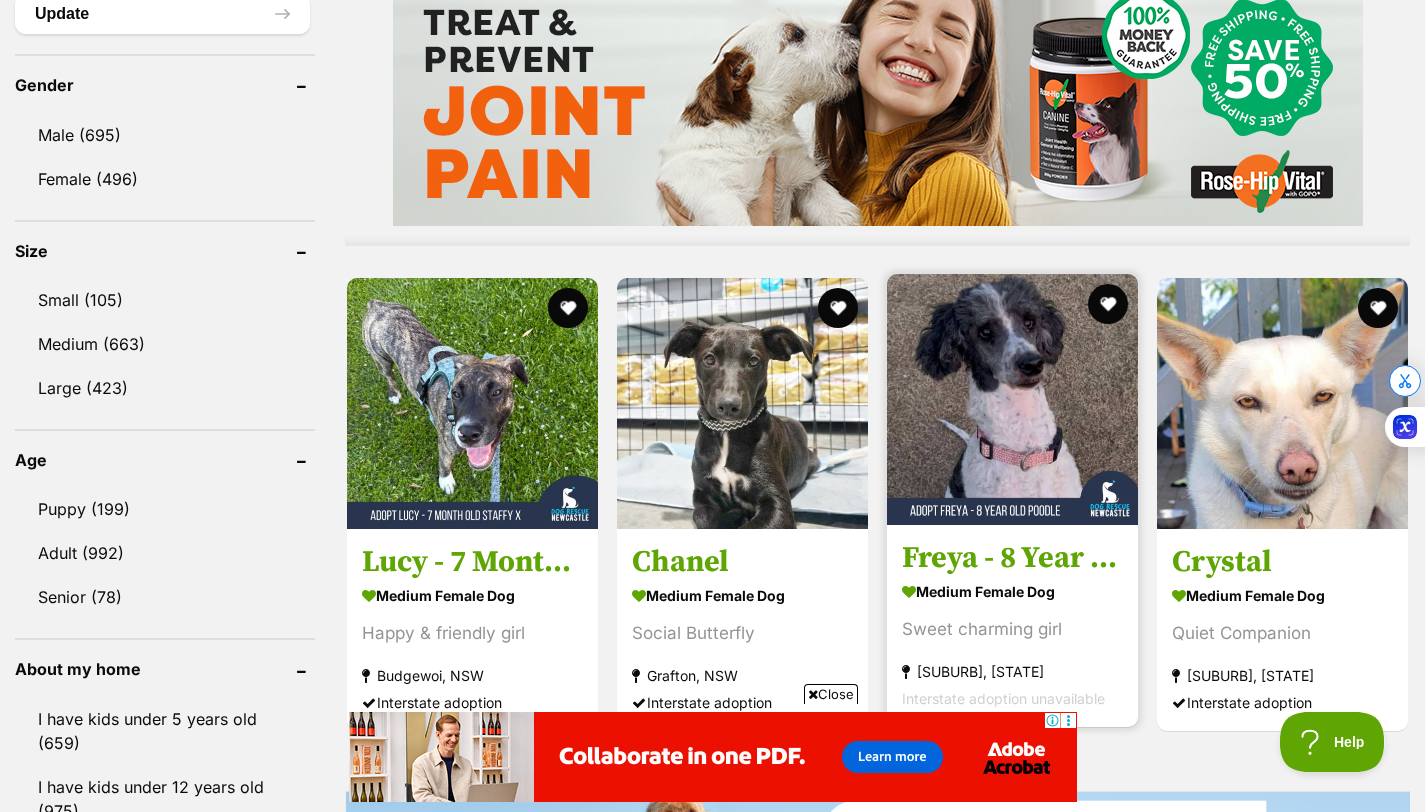 click on "medium female Dog" at bounding box center (1012, 591) 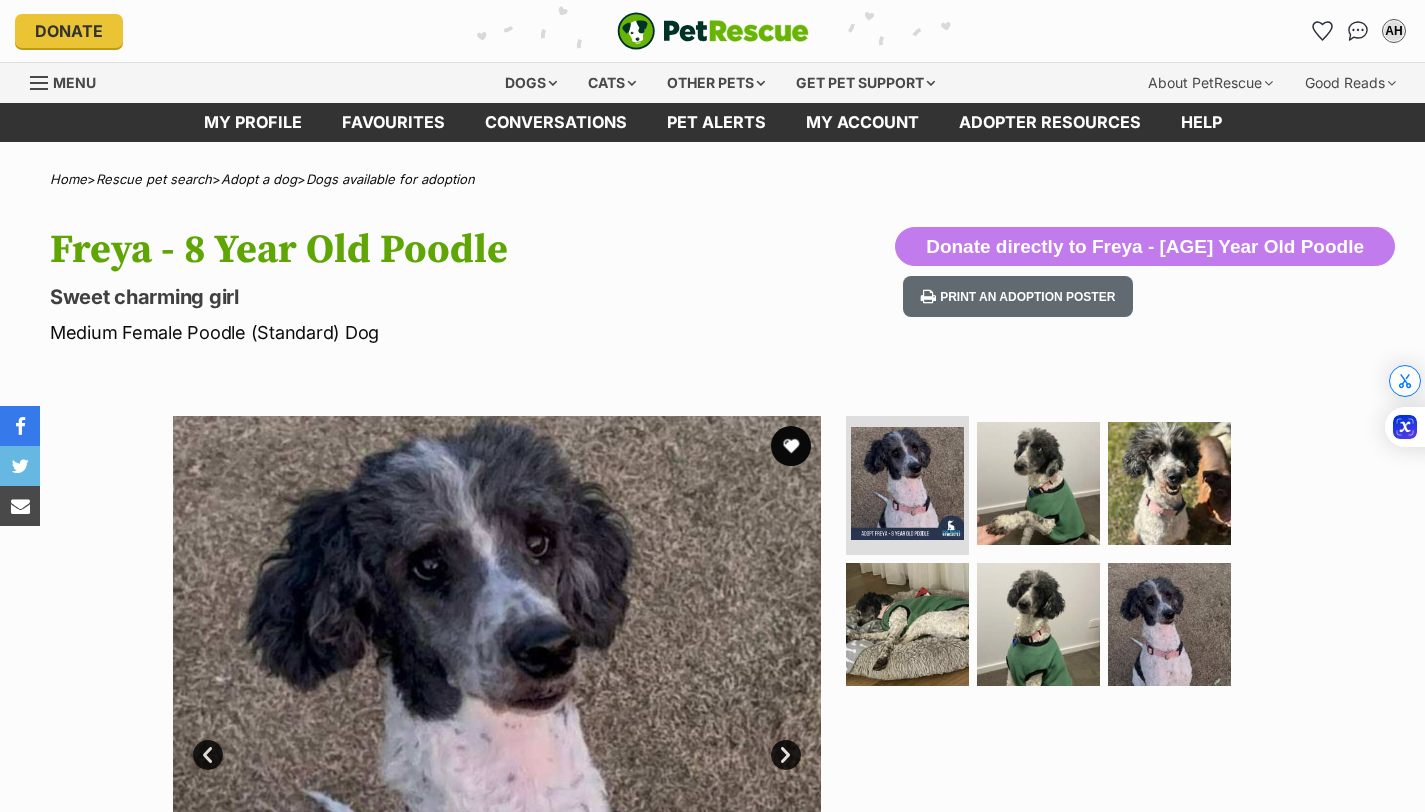 scroll, scrollTop: 0, scrollLeft: 0, axis: both 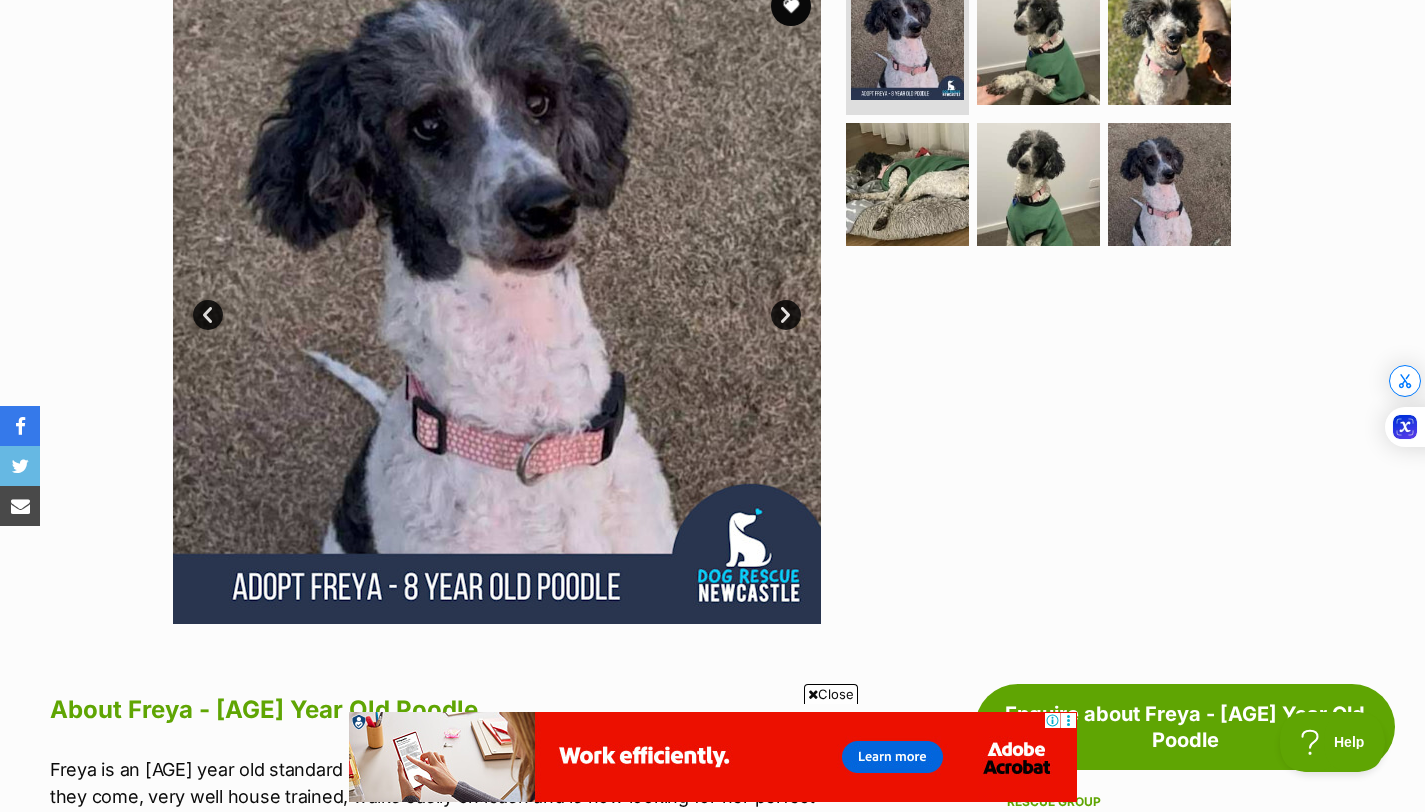 click on "Next" at bounding box center [786, 315] 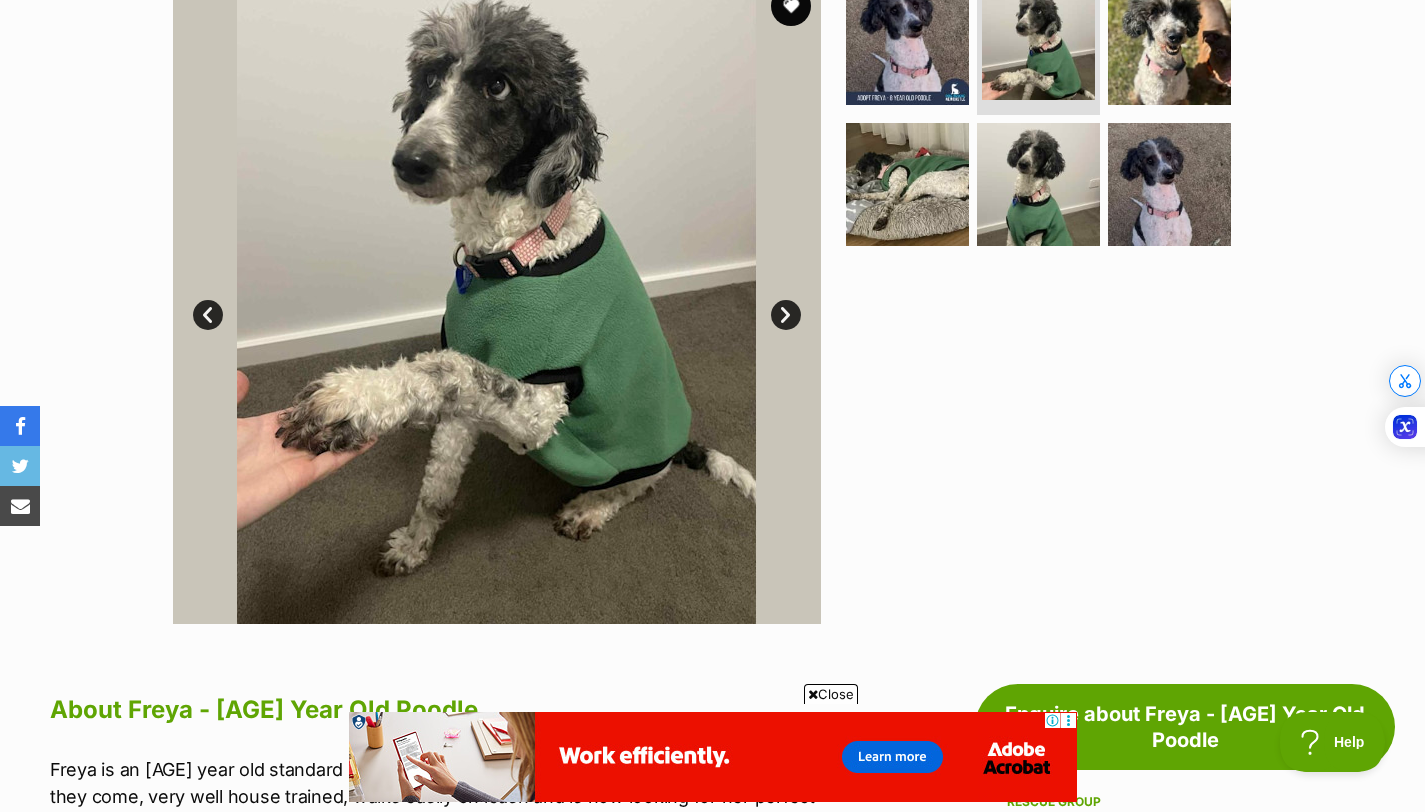 click on "Next" at bounding box center [786, 315] 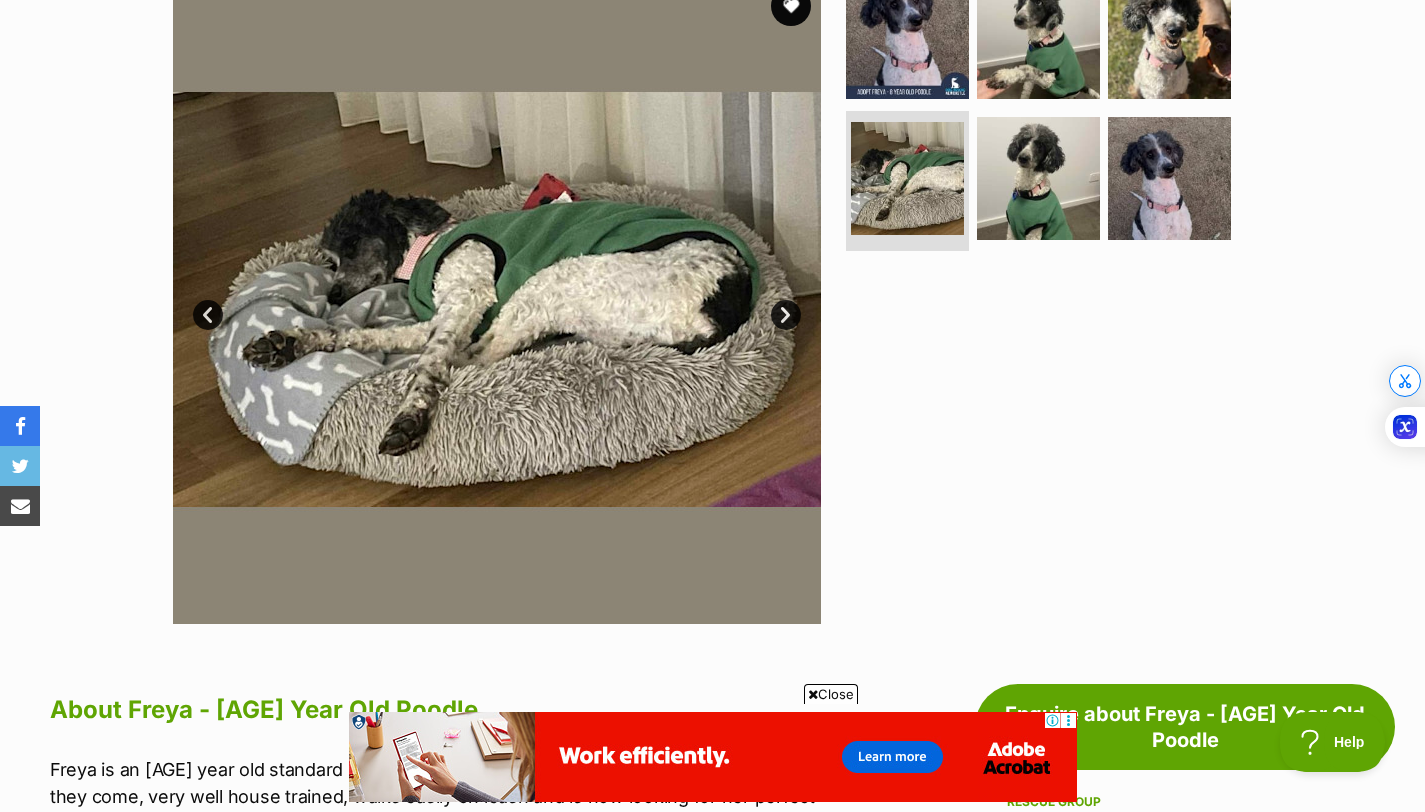 click on "Next" at bounding box center (786, 315) 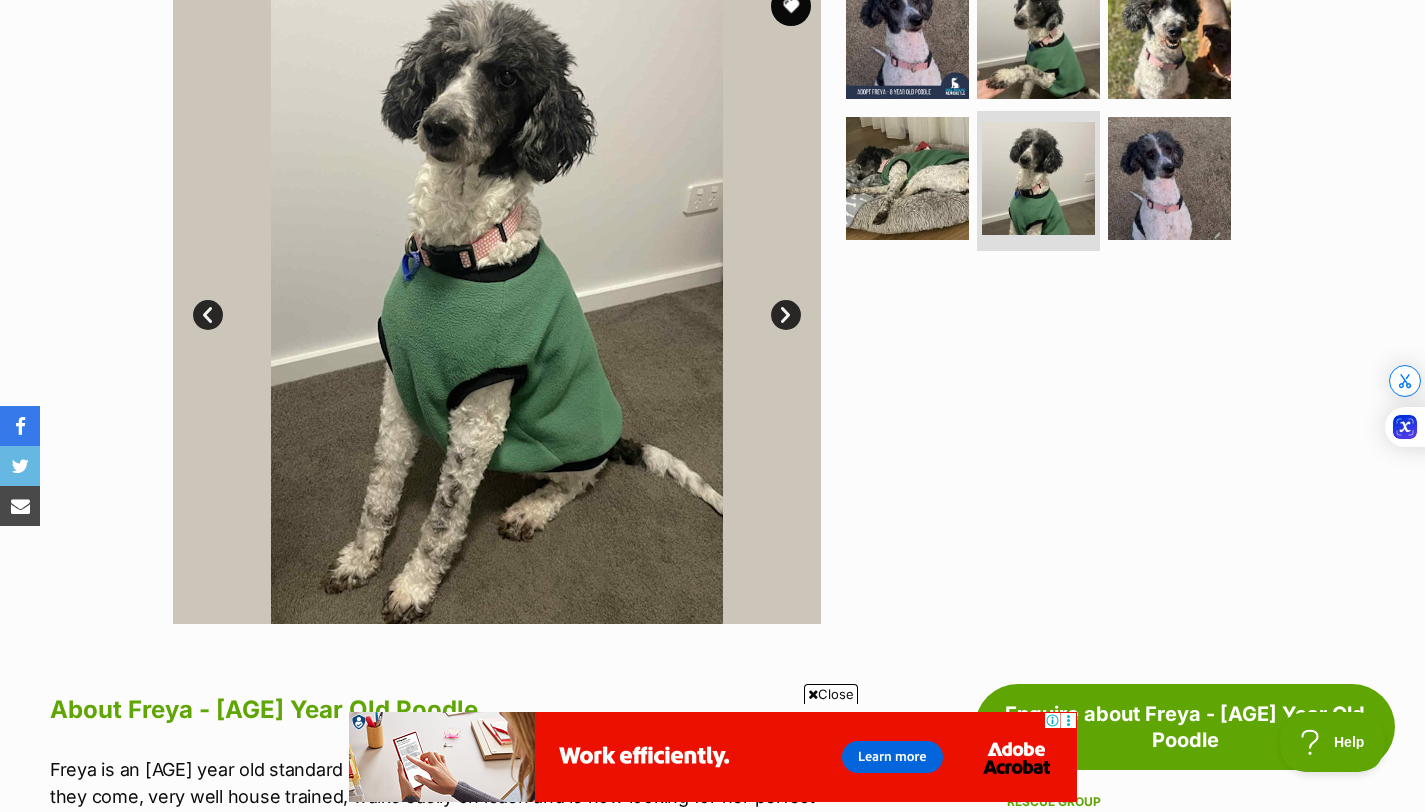 click on "Next" at bounding box center (786, 315) 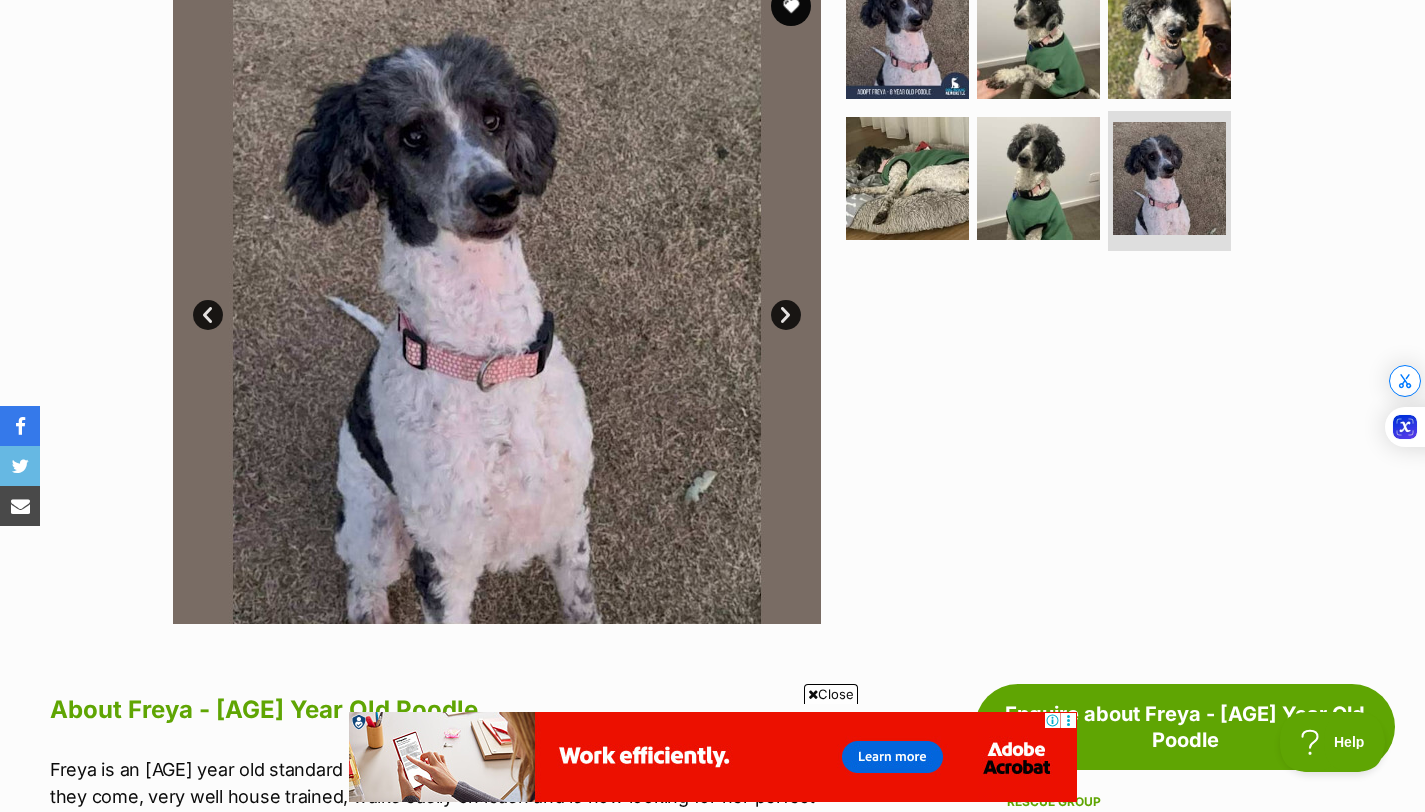 click on "Next" at bounding box center [786, 315] 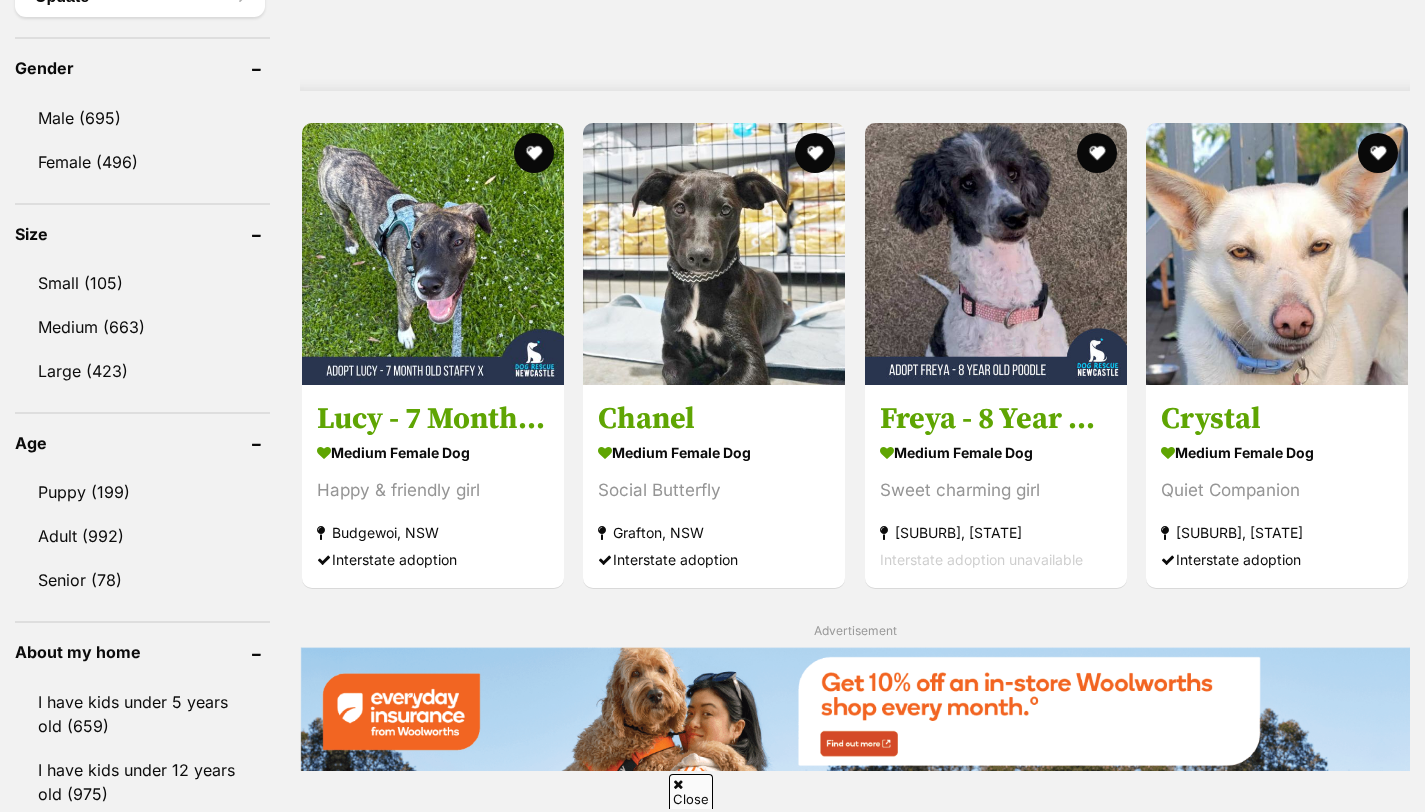 scroll, scrollTop: 0, scrollLeft: 0, axis: both 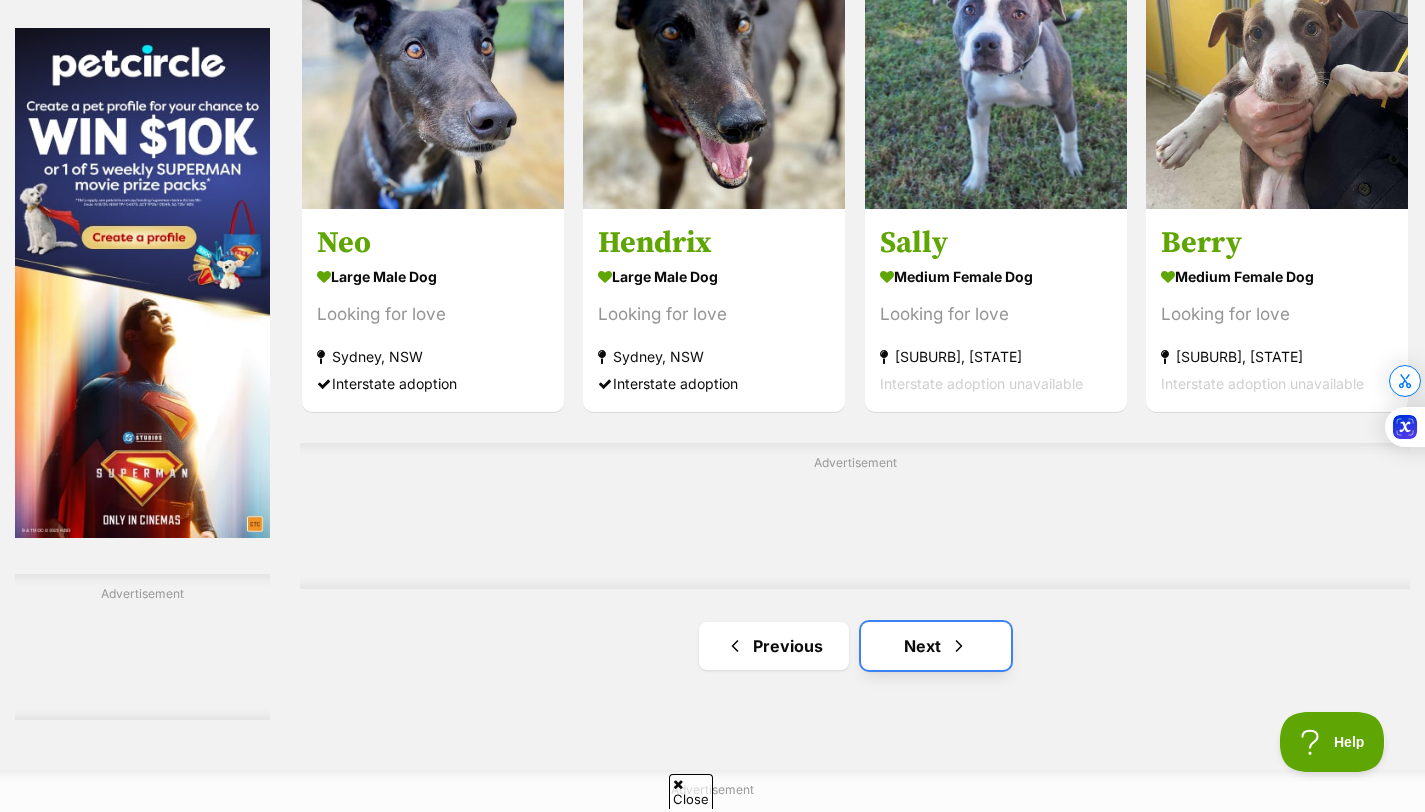 click on "Next" at bounding box center [936, 646] 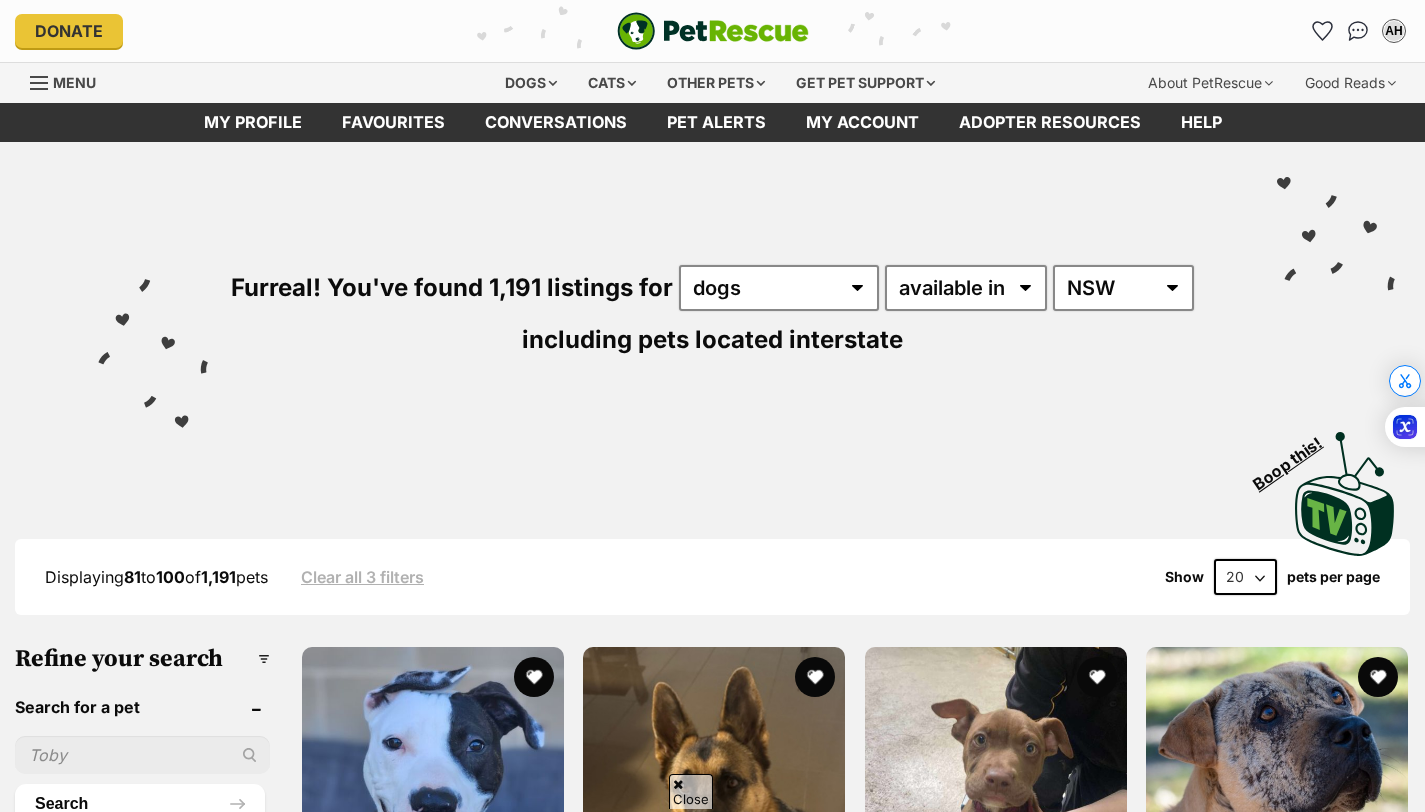 scroll, scrollTop: 348, scrollLeft: 0, axis: vertical 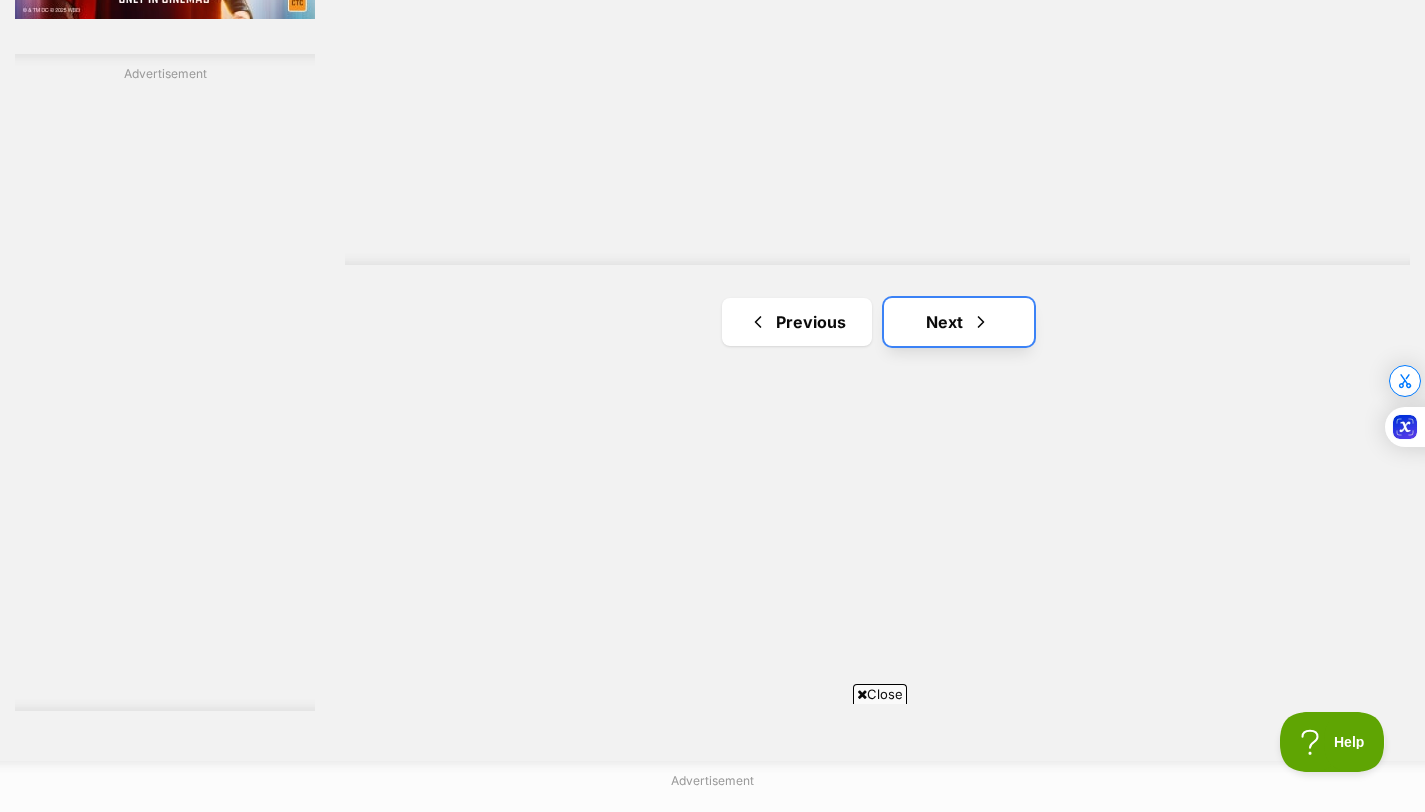 click on "Next" at bounding box center (959, 322) 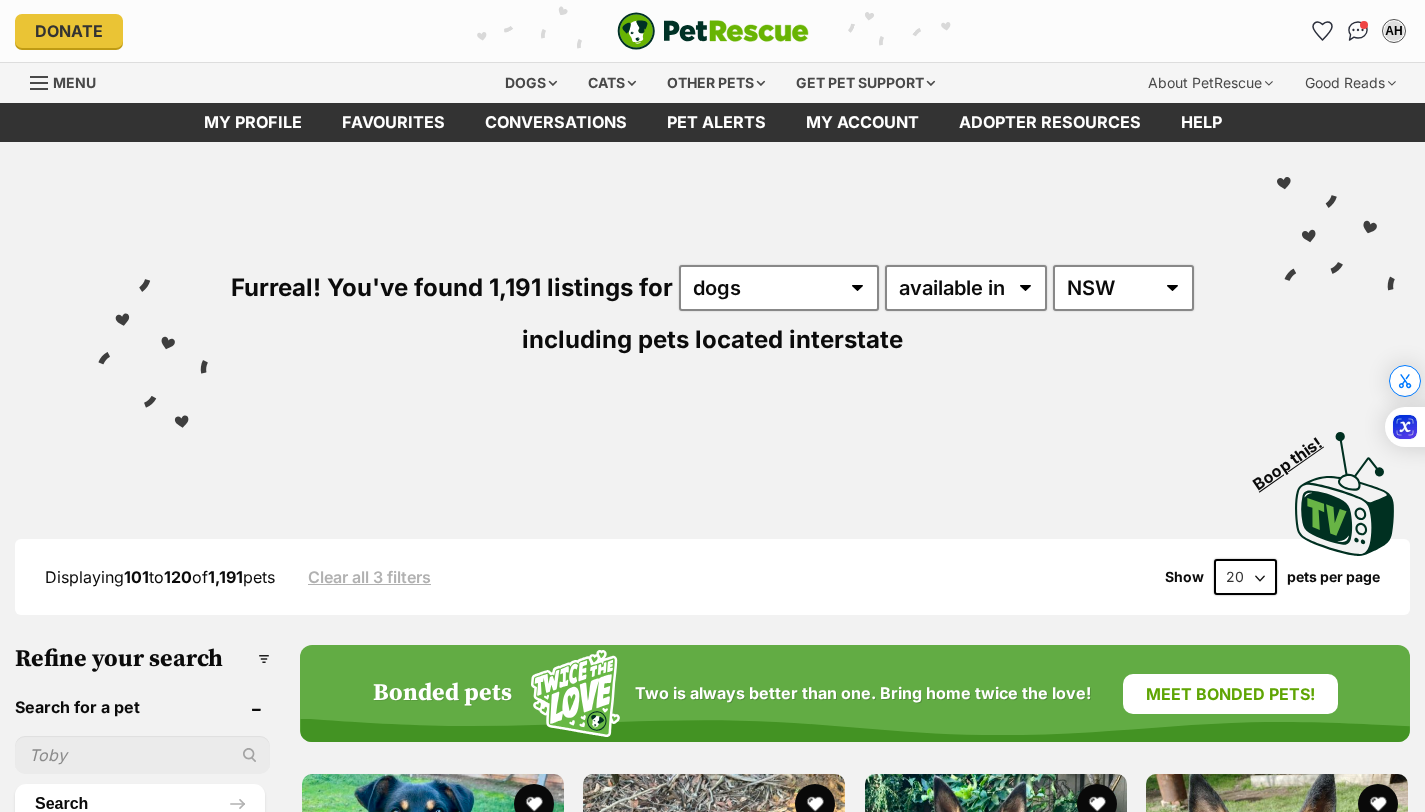 scroll, scrollTop: 105, scrollLeft: 0, axis: vertical 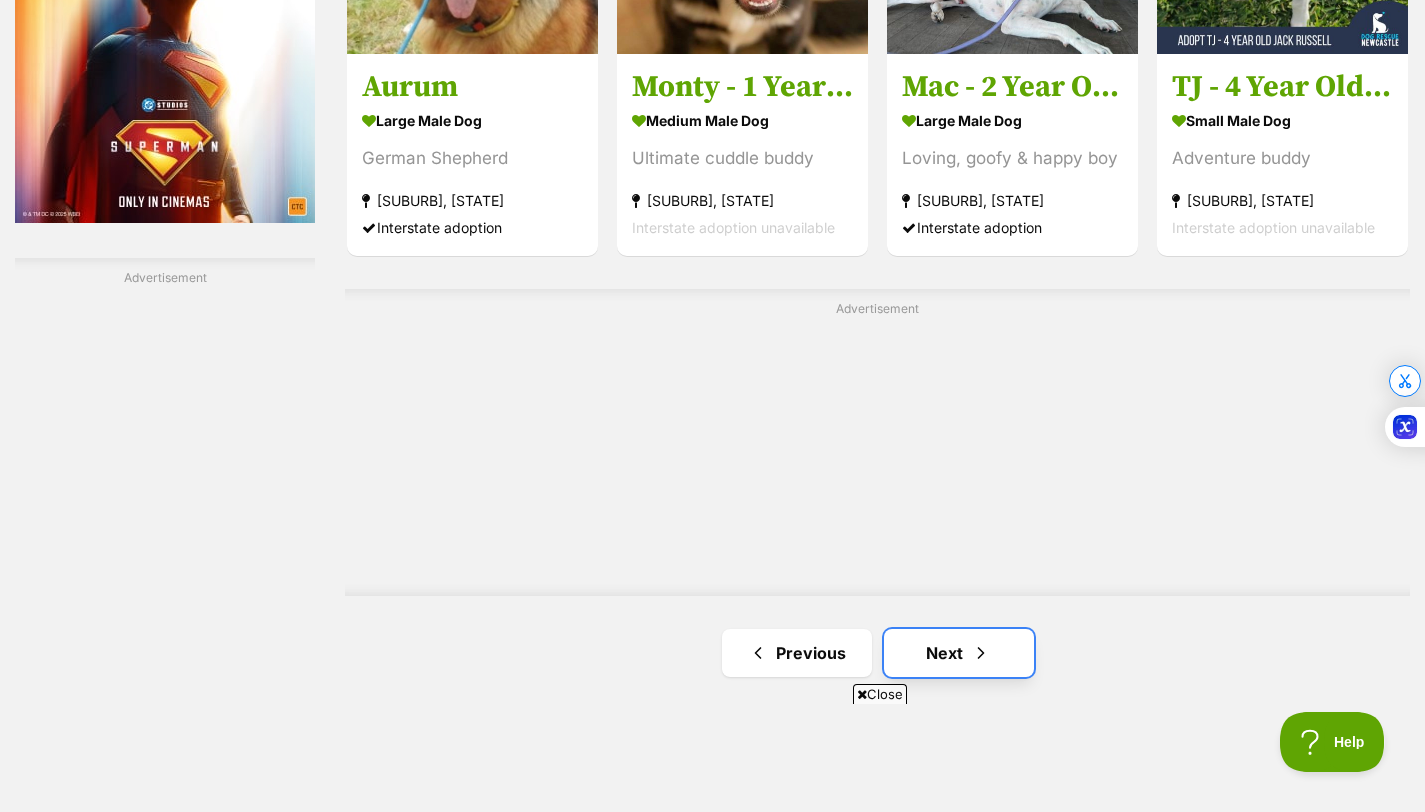 click at bounding box center [981, 653] 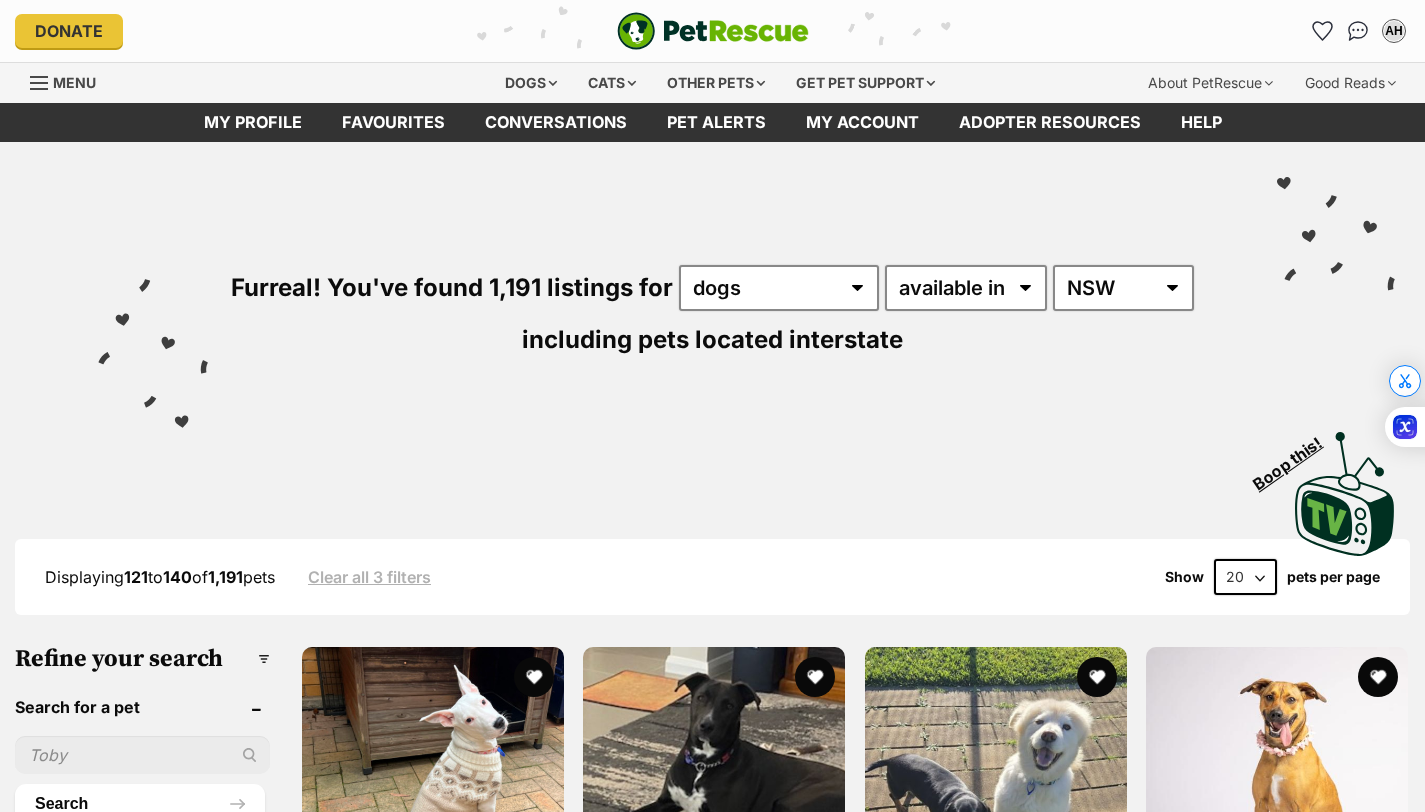 scroll, scrollTop: 0, scrollLeft: 0, axis: both 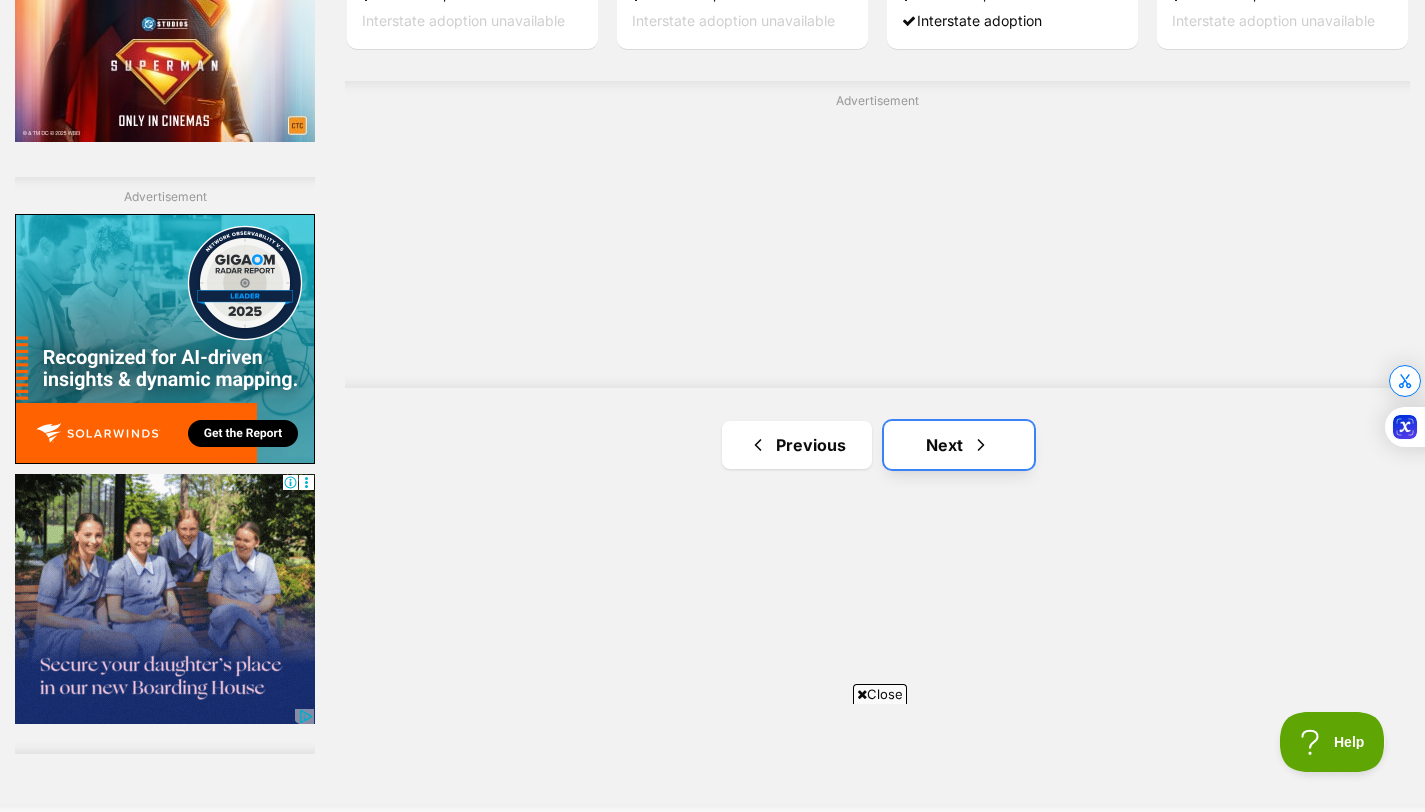 click on "Next" at bounding box center [959, 445] 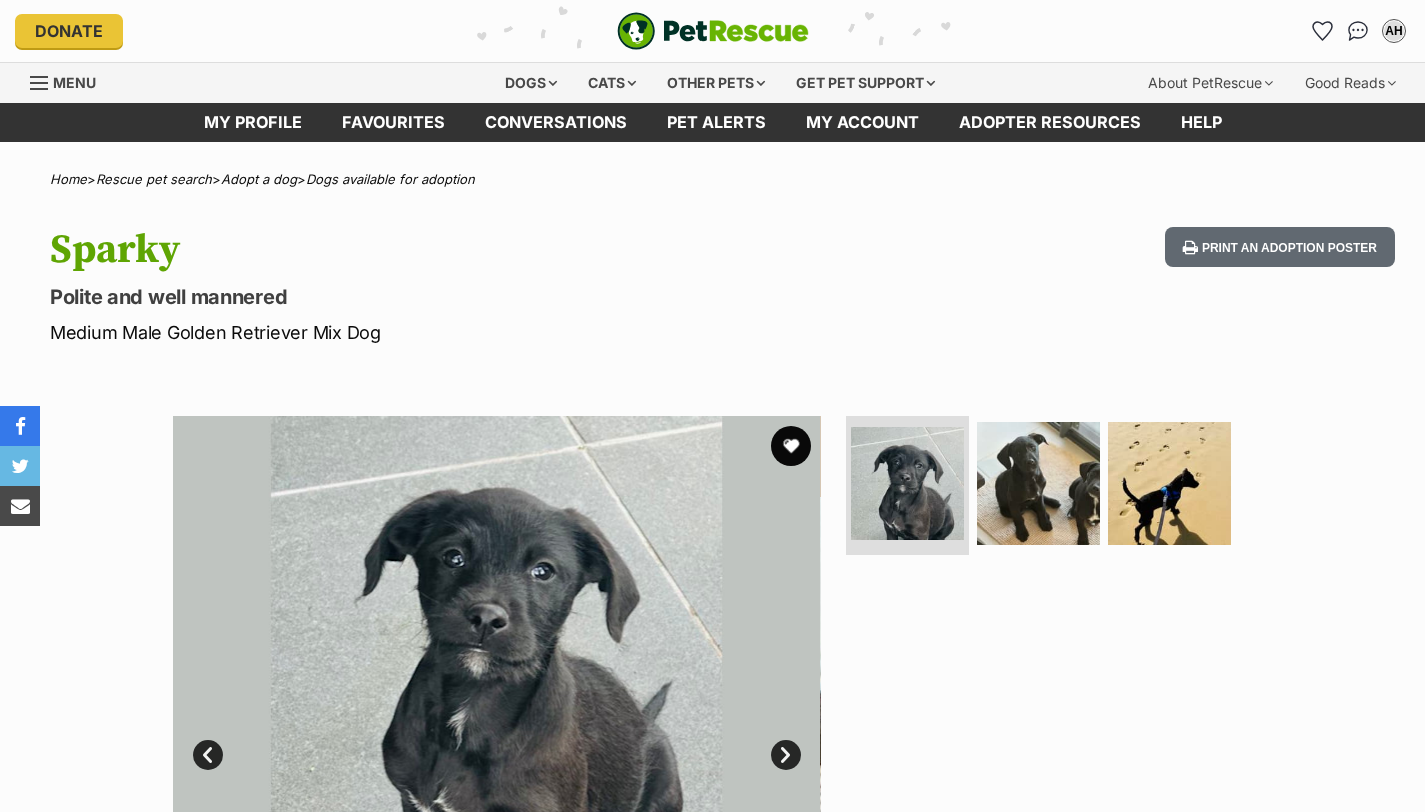 scroll, scrollTop: 0, scrollLeft: 0, axis: both 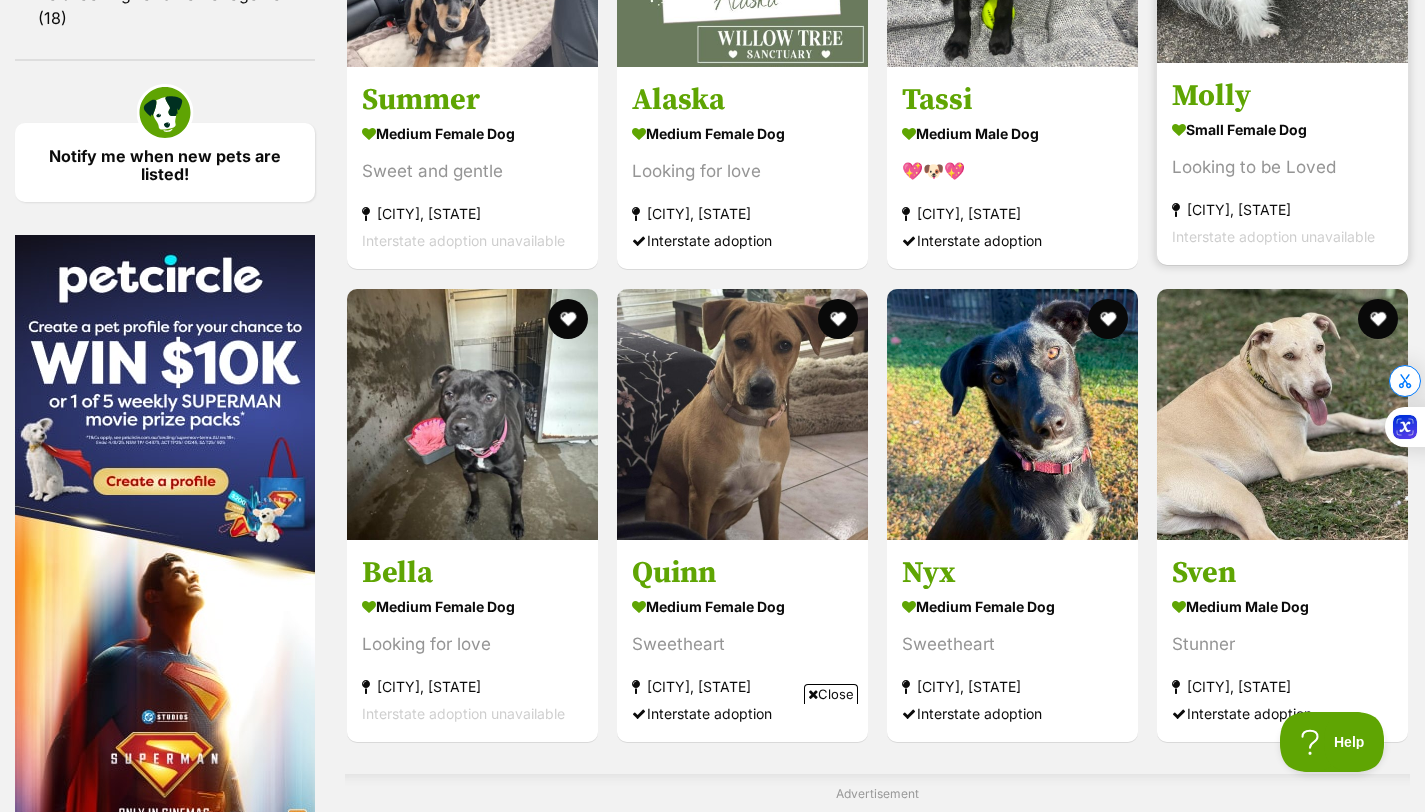 click on "Molly
small female Dog
Looking to be Loved
Muswellbrook, NSW
Interstate adoption unavailable" at bounding box center (1282, 164) 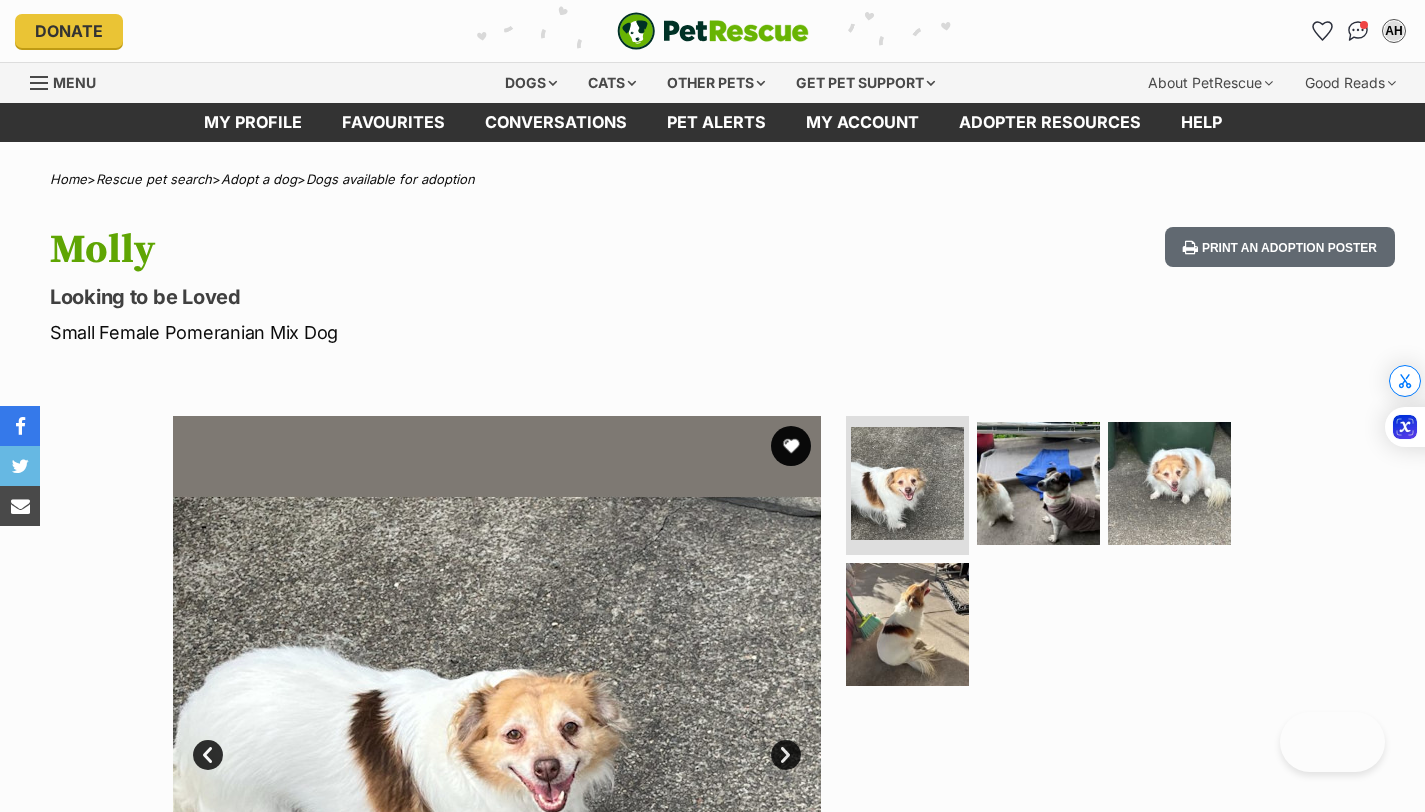 scroll, scrollTop: 0, scrollLeft: 0, axis: both 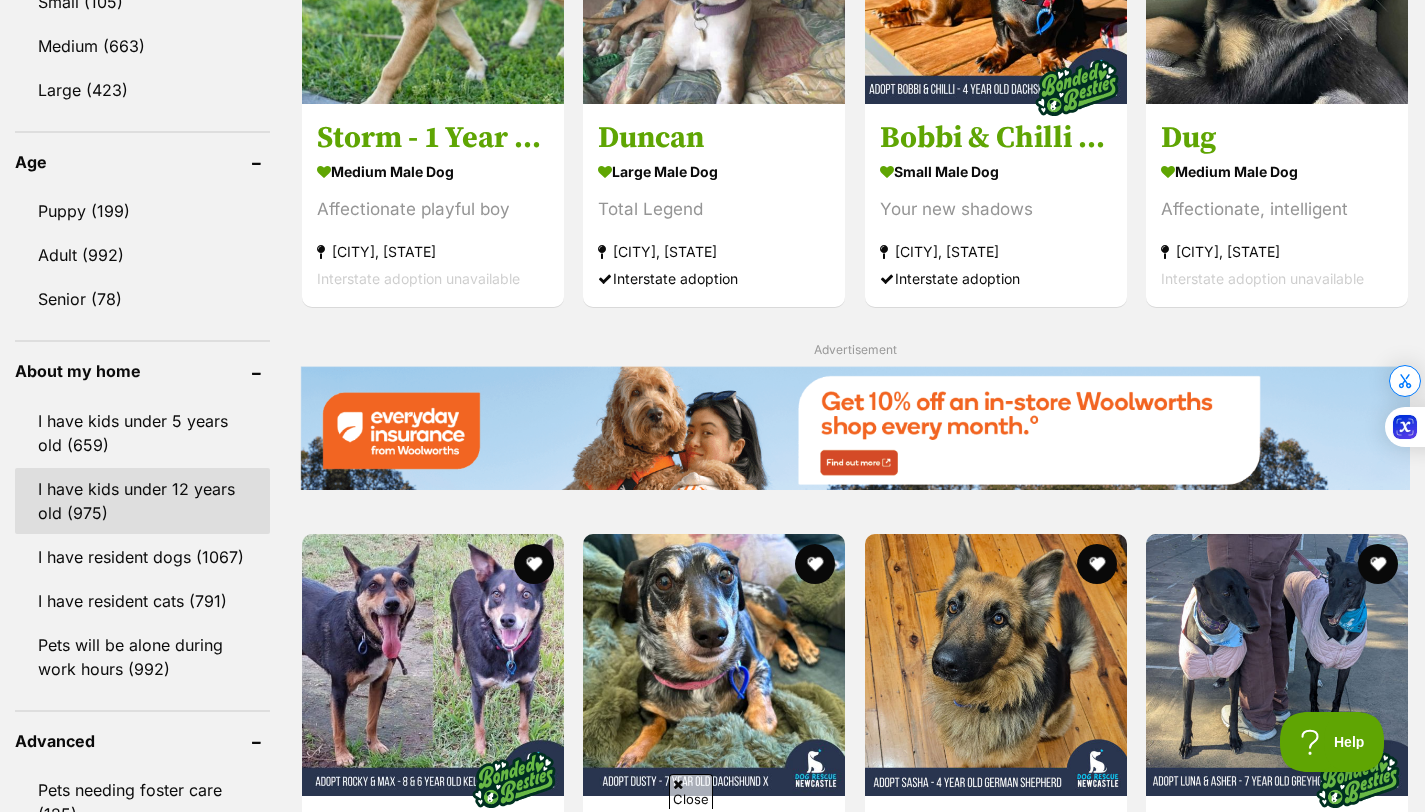 click on "I have kids under 12 years old (975)" at bounding box center [142, 501] 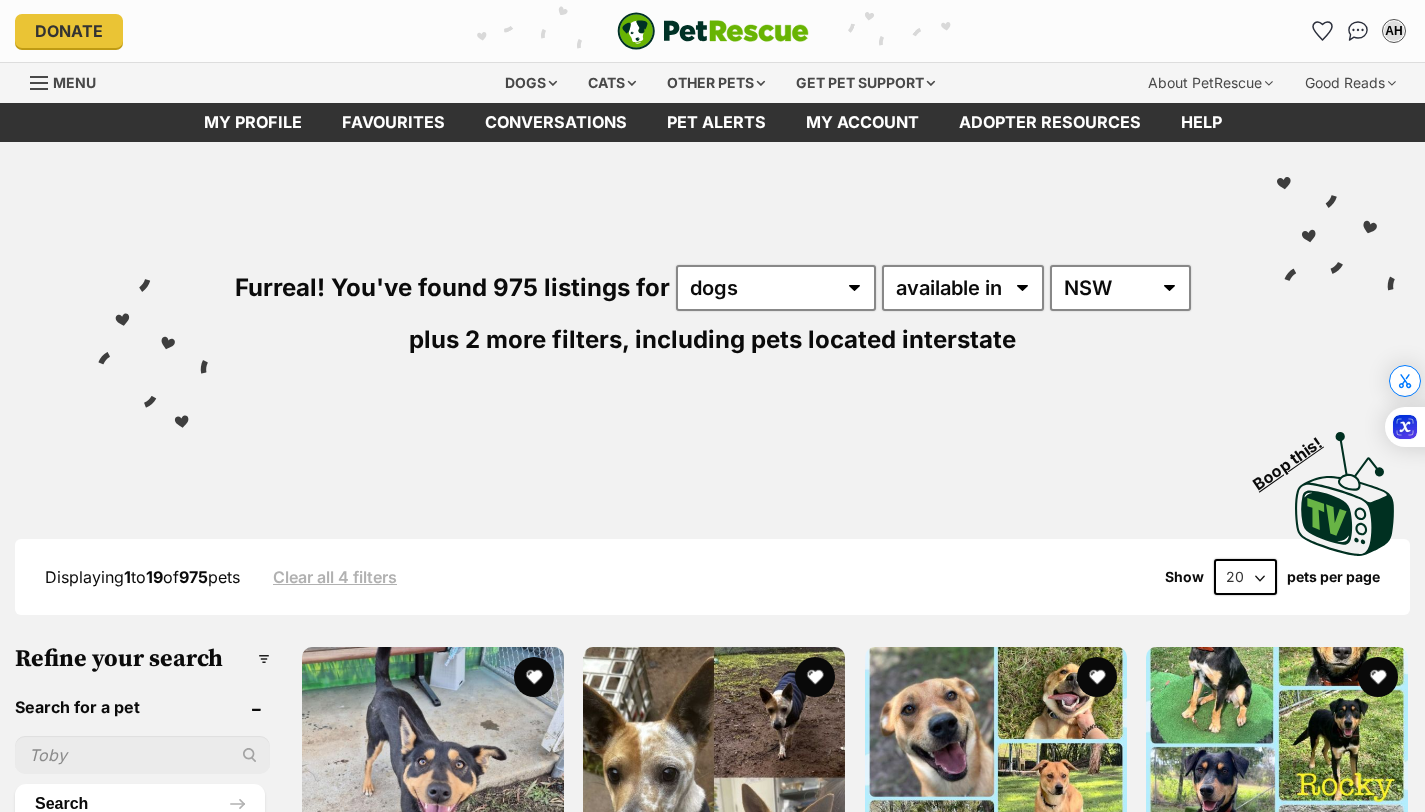 scroll, scrollTop: 0, scrollLeft: 0, axis: both 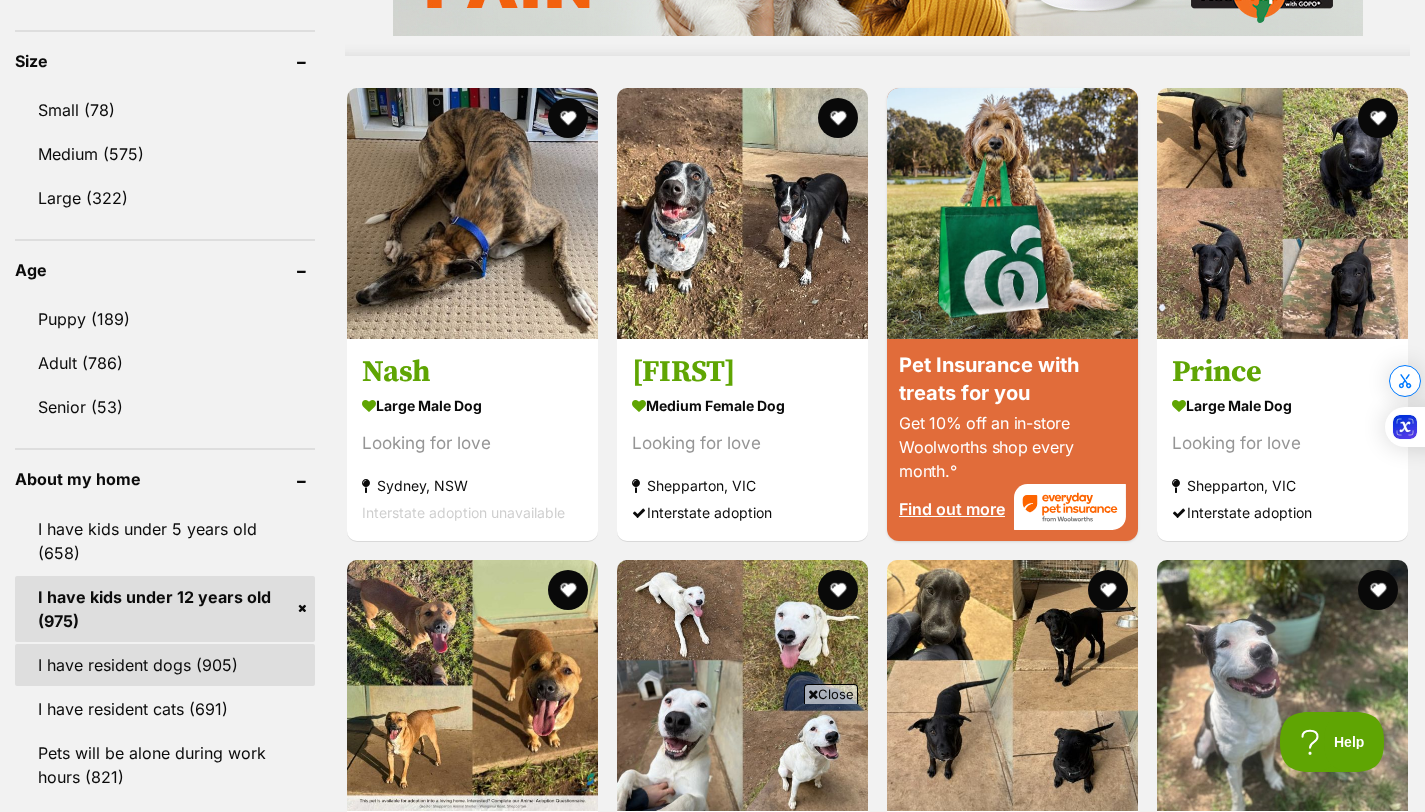 click on "I have resident dogs (905)" at bounding box center [165, 665] 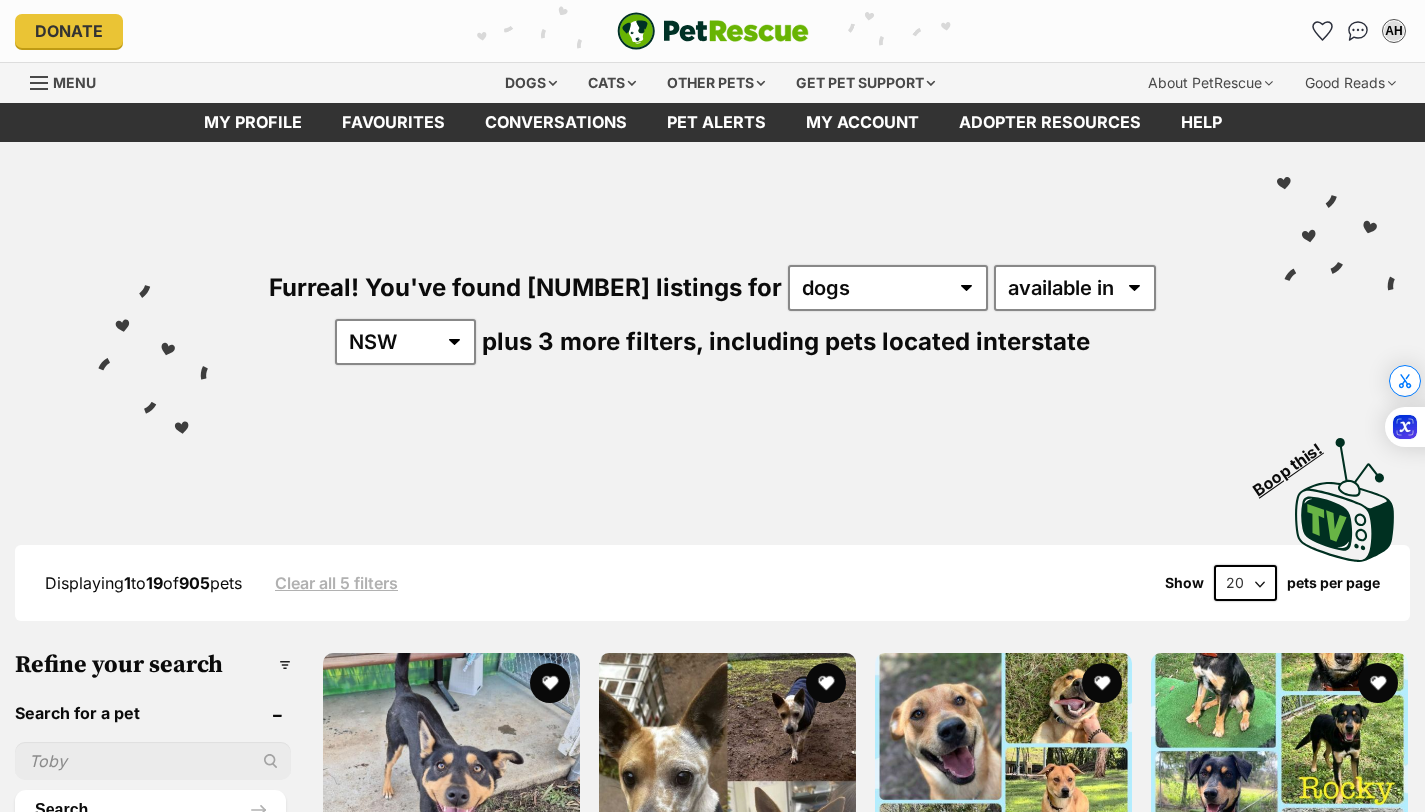 scroll, scrollTop: 0, scrollLeft: 0, axis: both 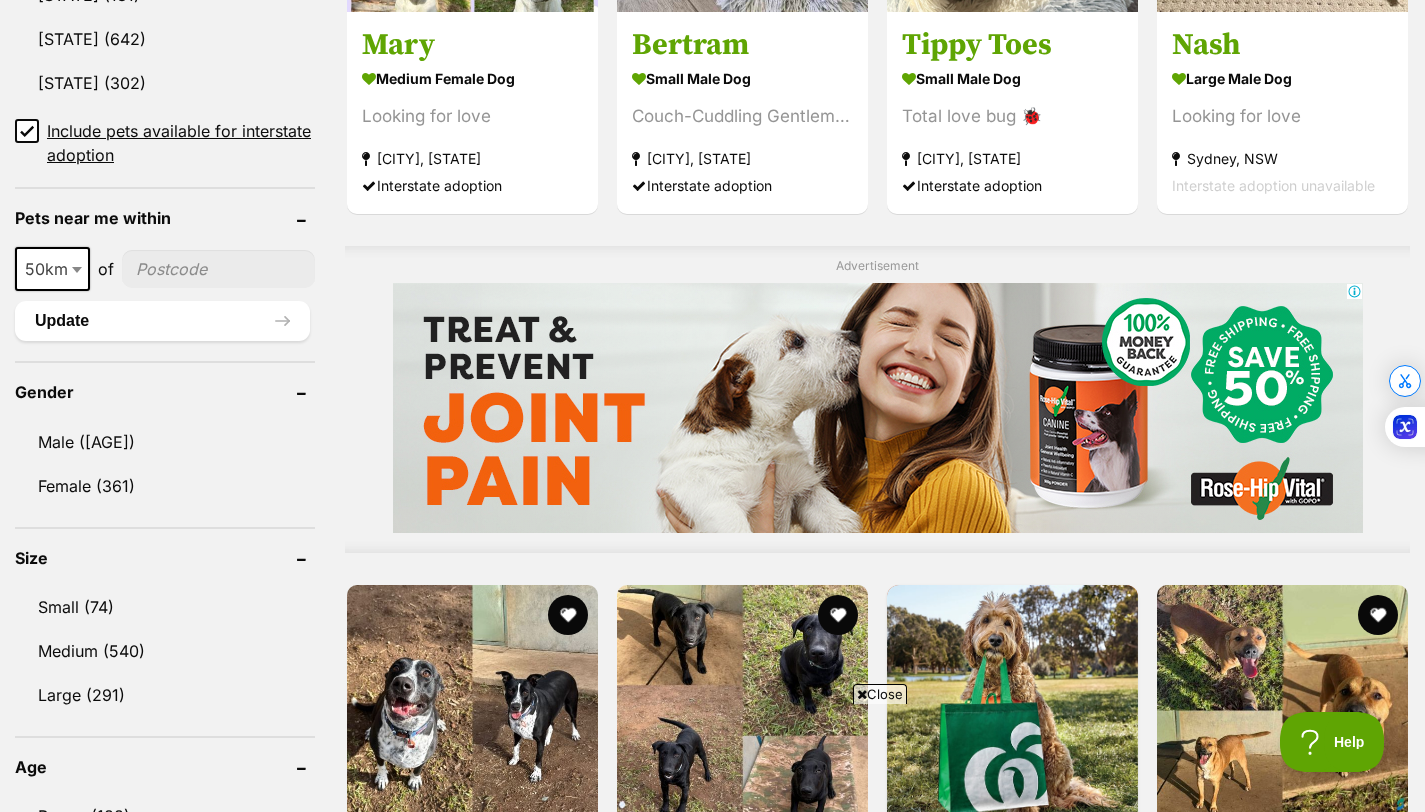 click at bounding box center [218, 269] 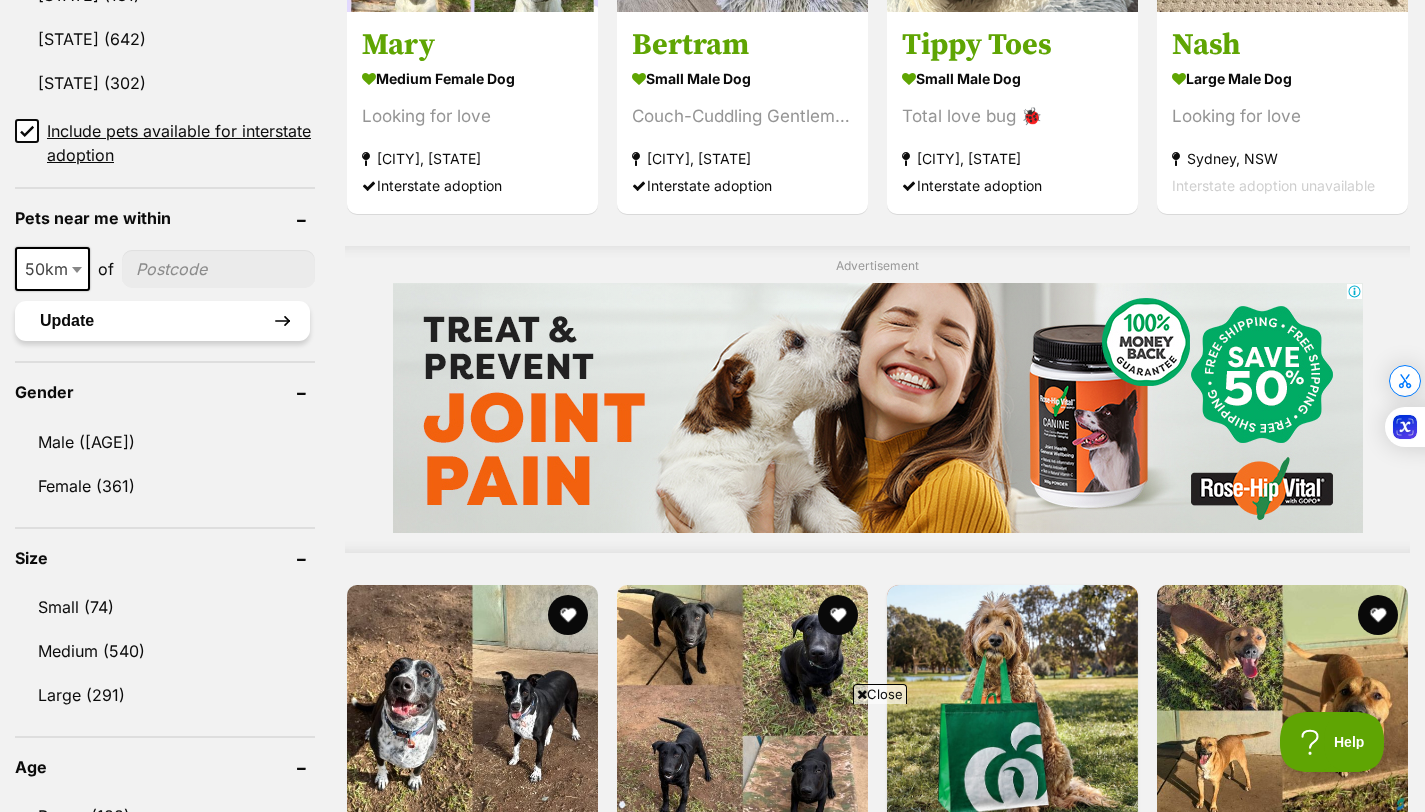 type on "2261" 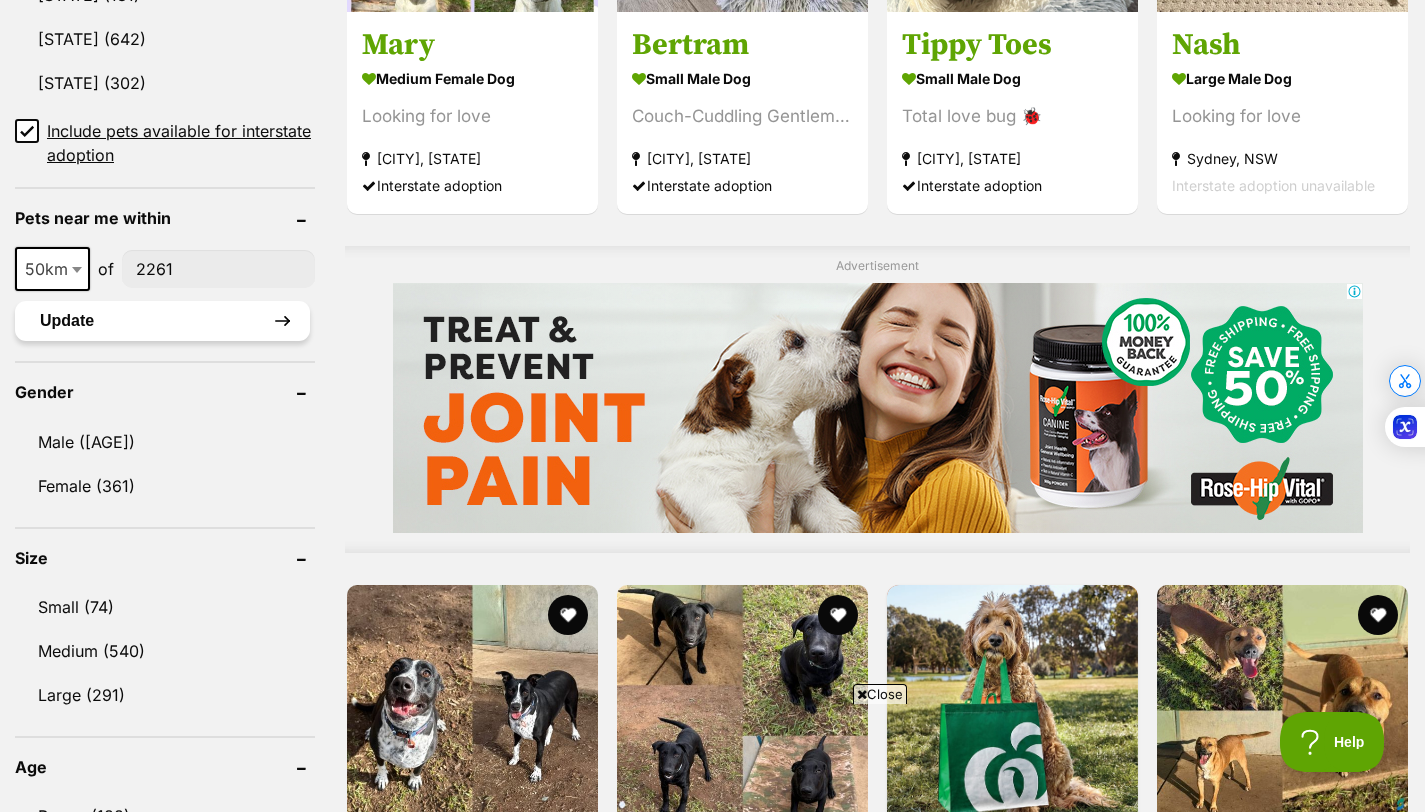 click on "Update" at bounding box center [162, 321] 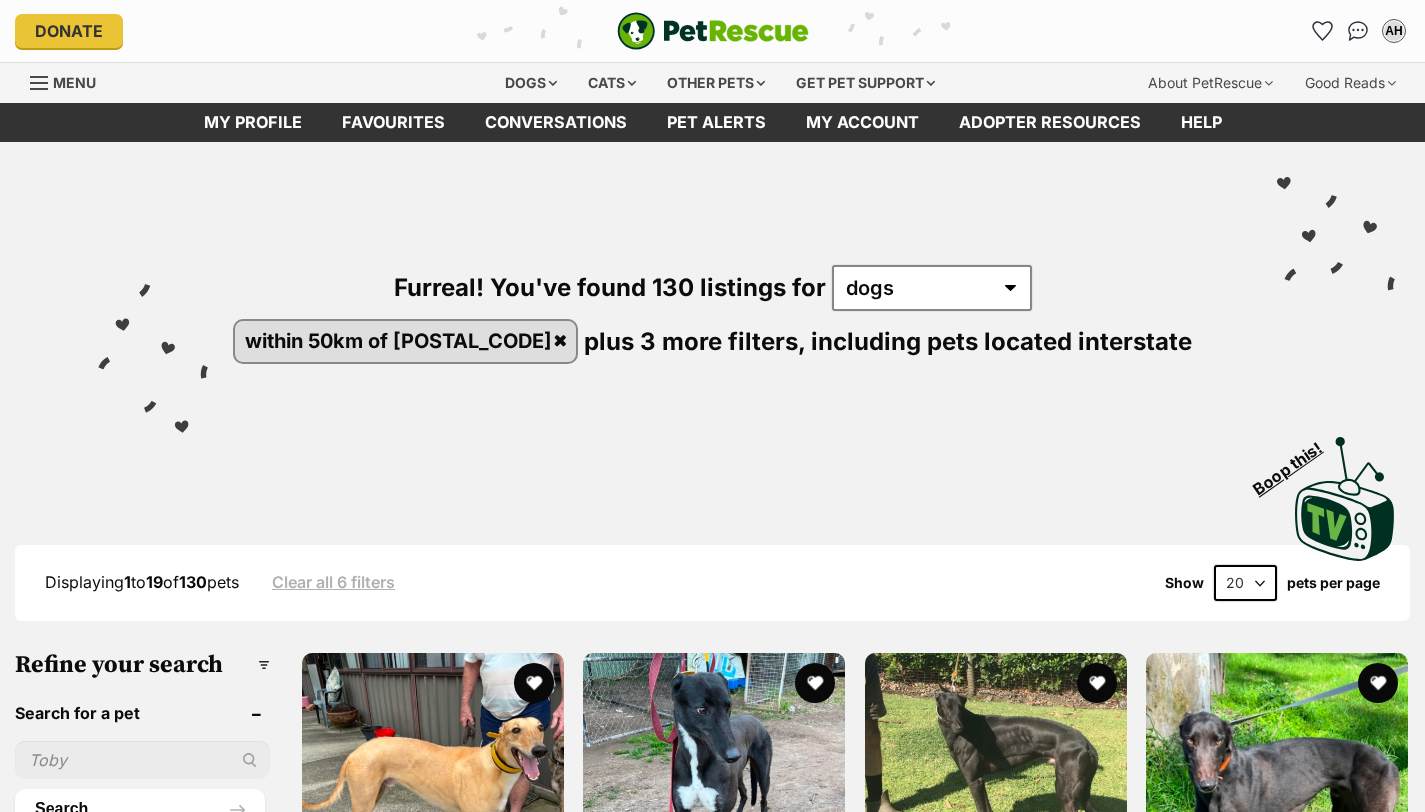 scroll, scrollTop: 0, scrollLeft: 0, axis: both 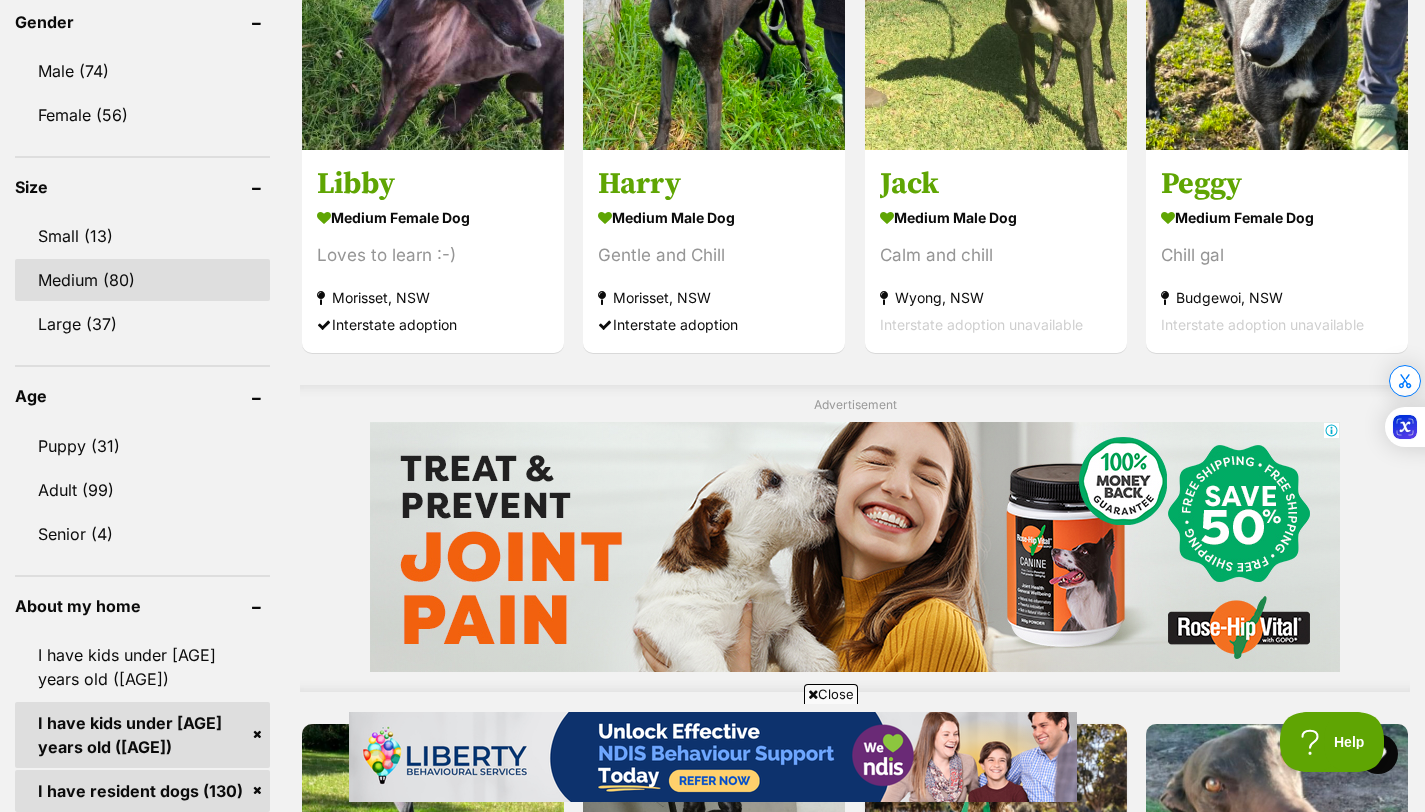 click on "Medium (80)" at bounding box center [142, 280] 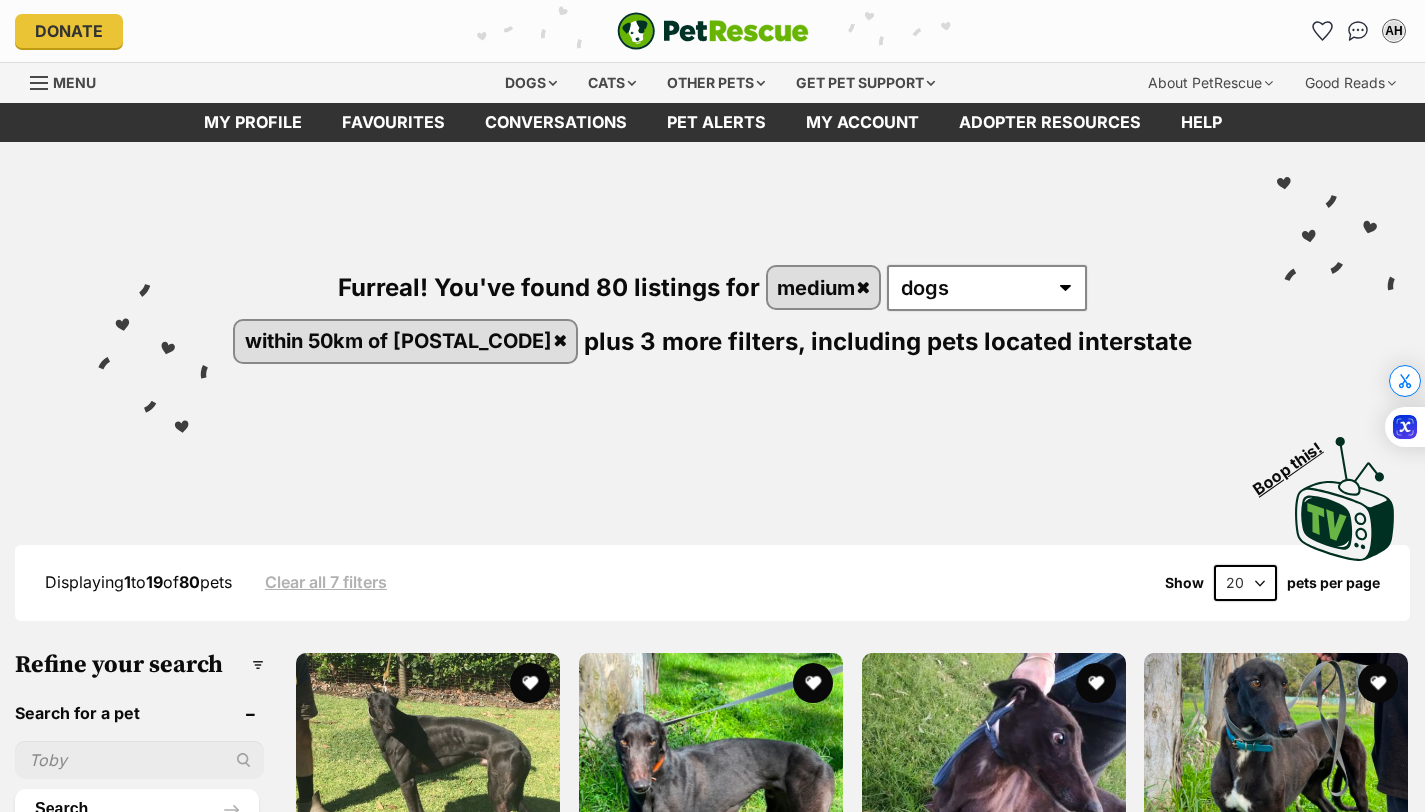 scroll, scrollTop: 0, scrollLeft: 0, axis: both 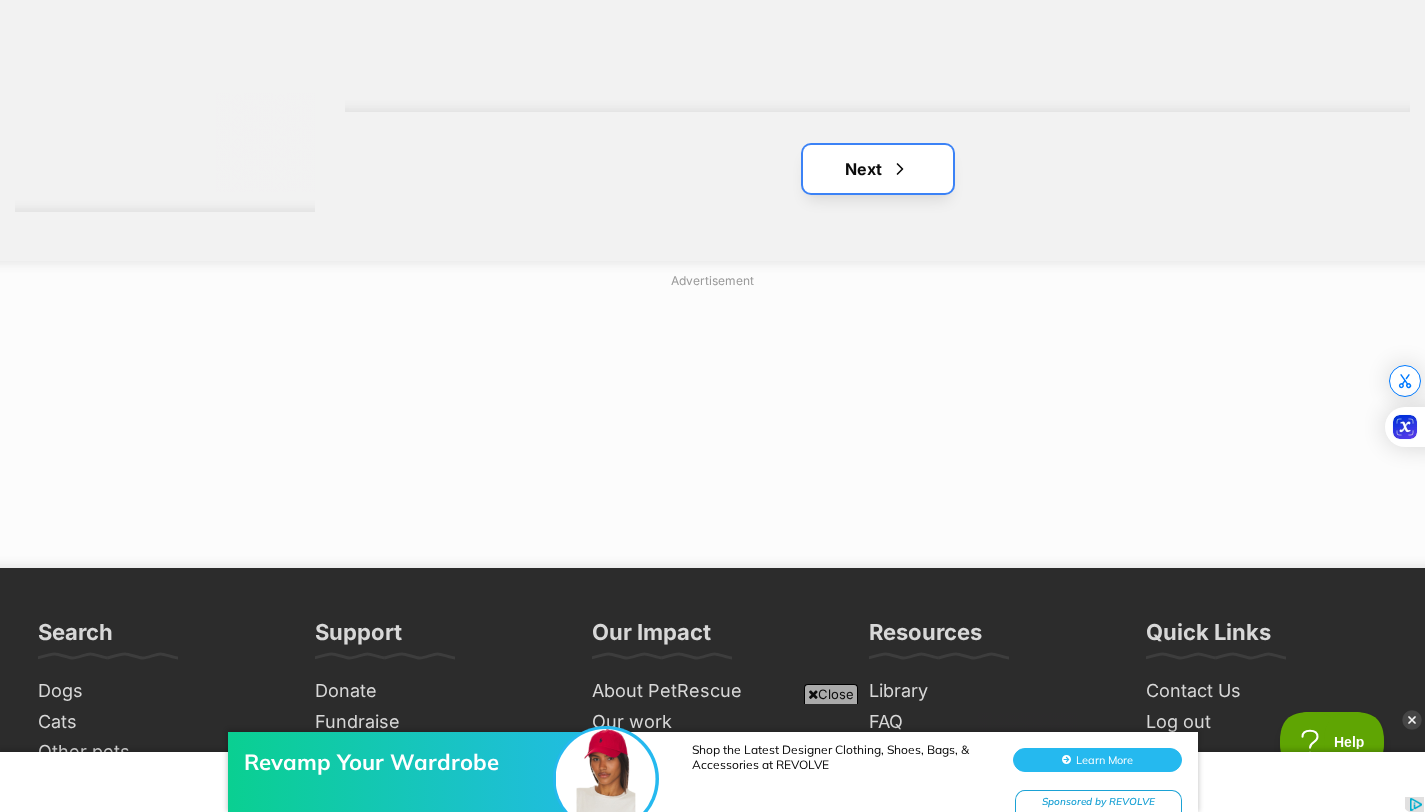 click at bounding box center [900, 169] 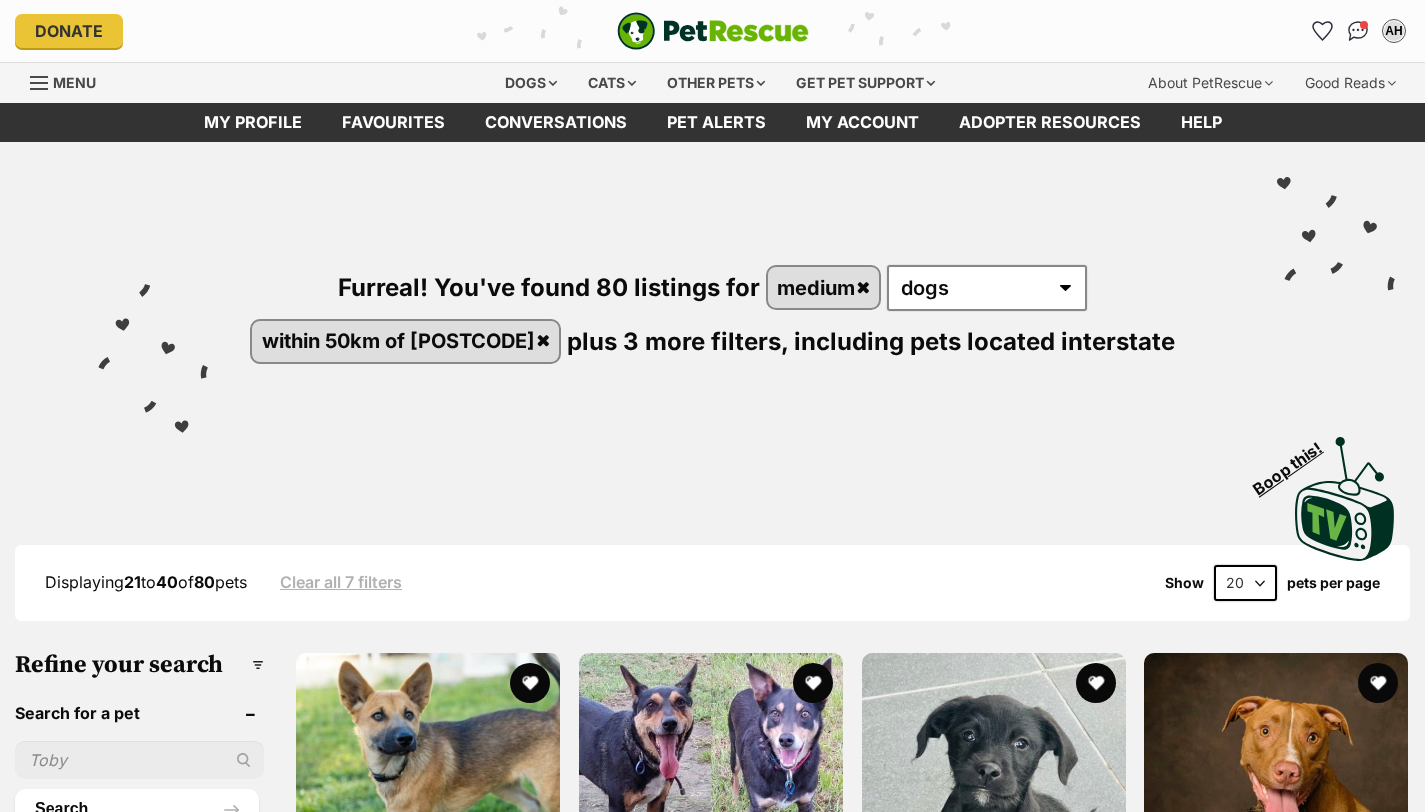 scroll, scrollTop: 0, scrollLeft: 0, axis: both 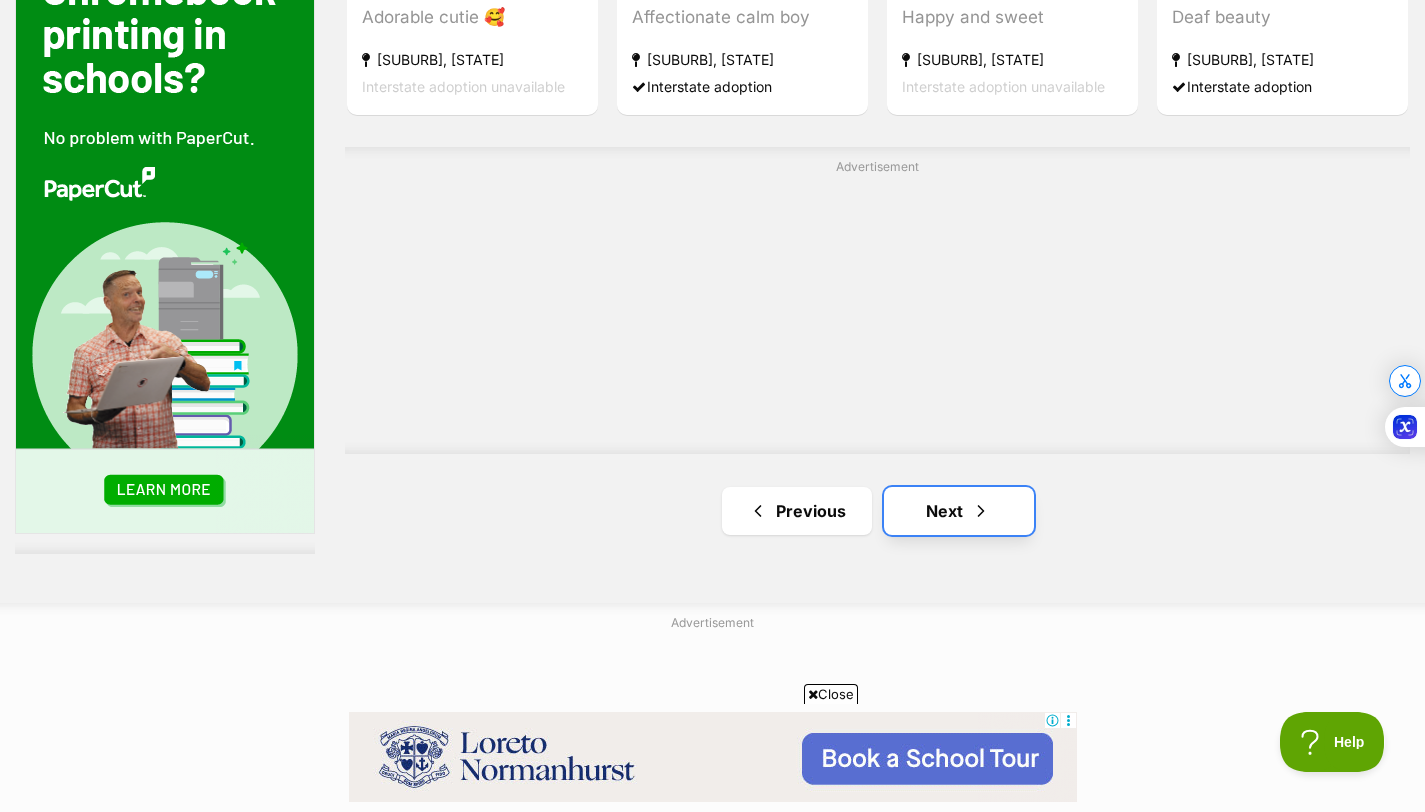 click on "Next" at bounding box center [959, 511] 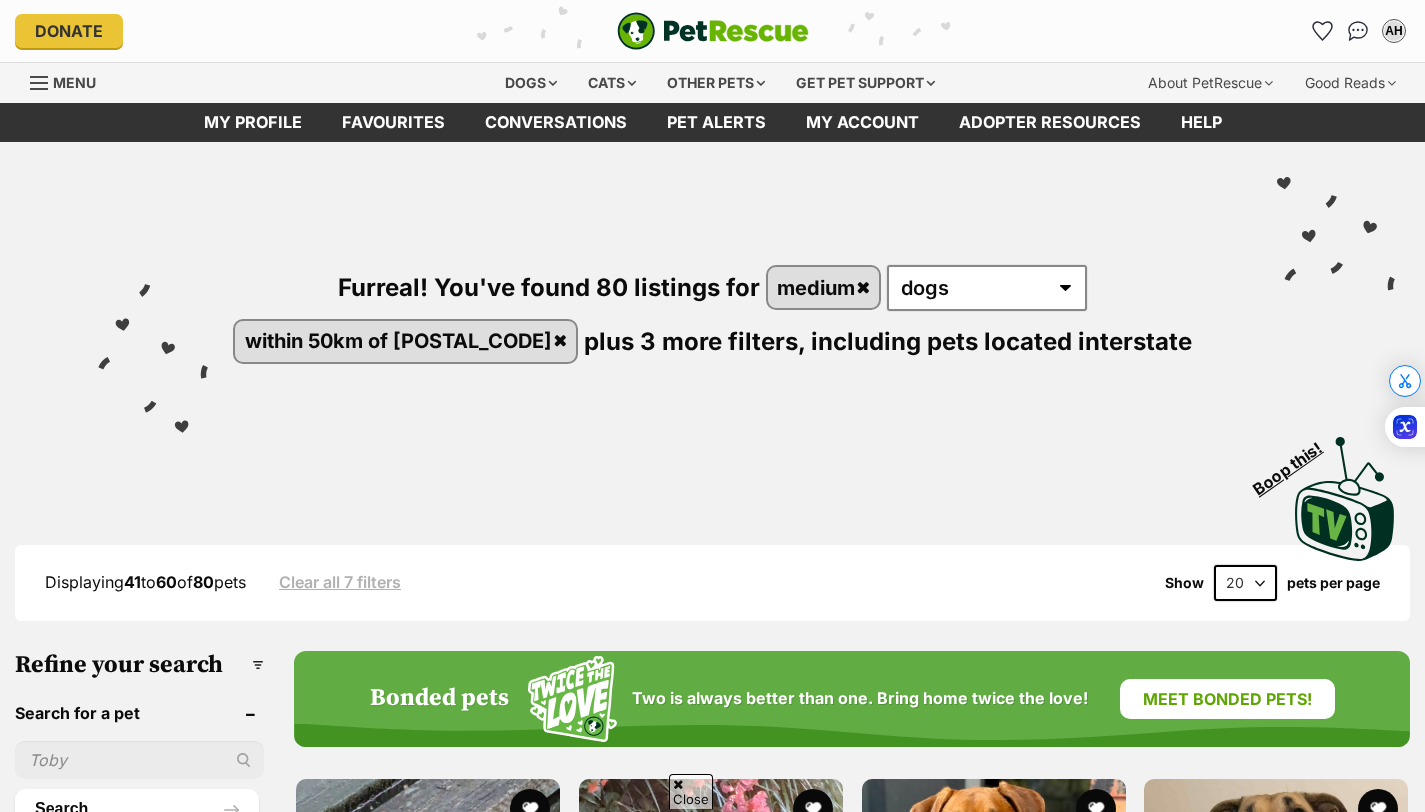 scroll, scrollTop: 382, scrollLeft: 0, axis: vertical 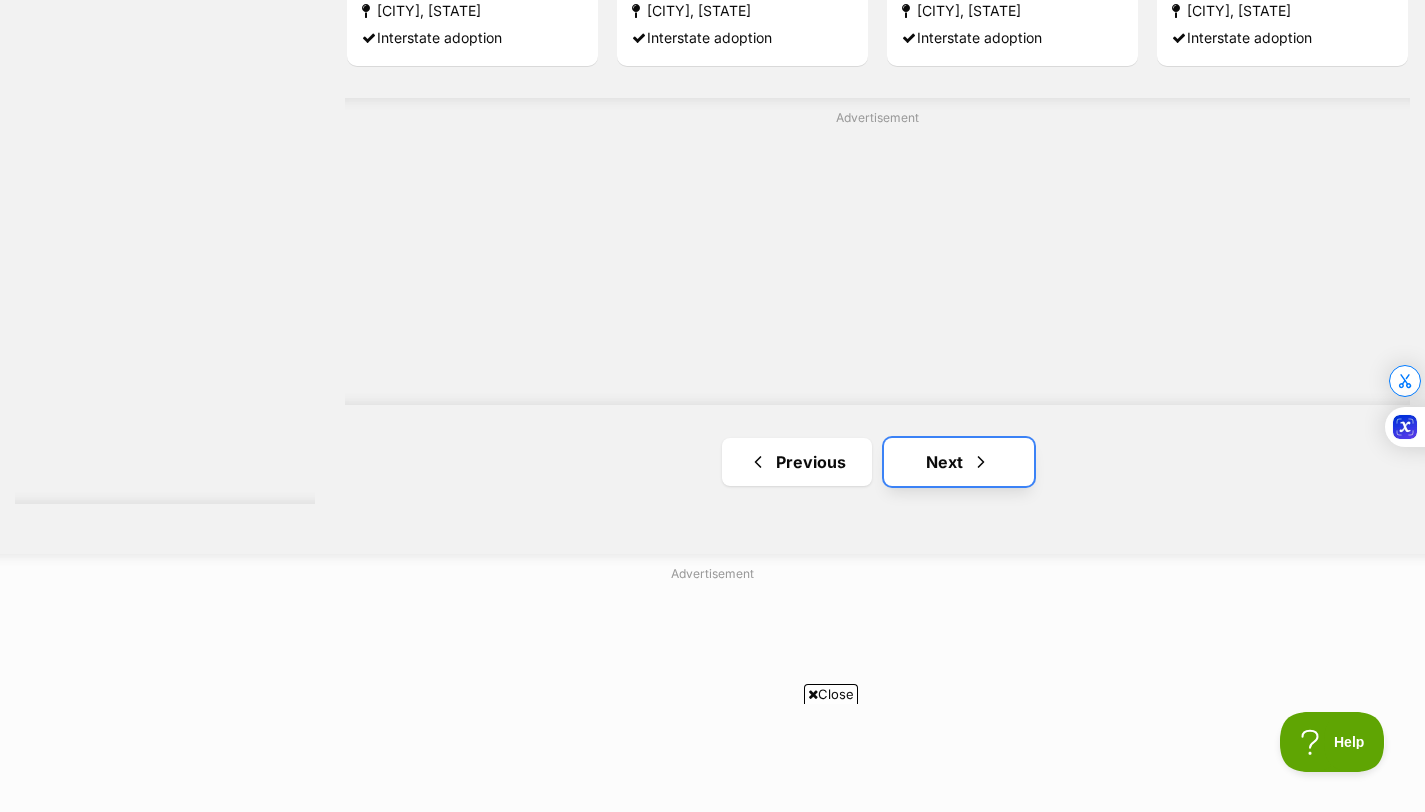 click at bounding box center (981, 462) 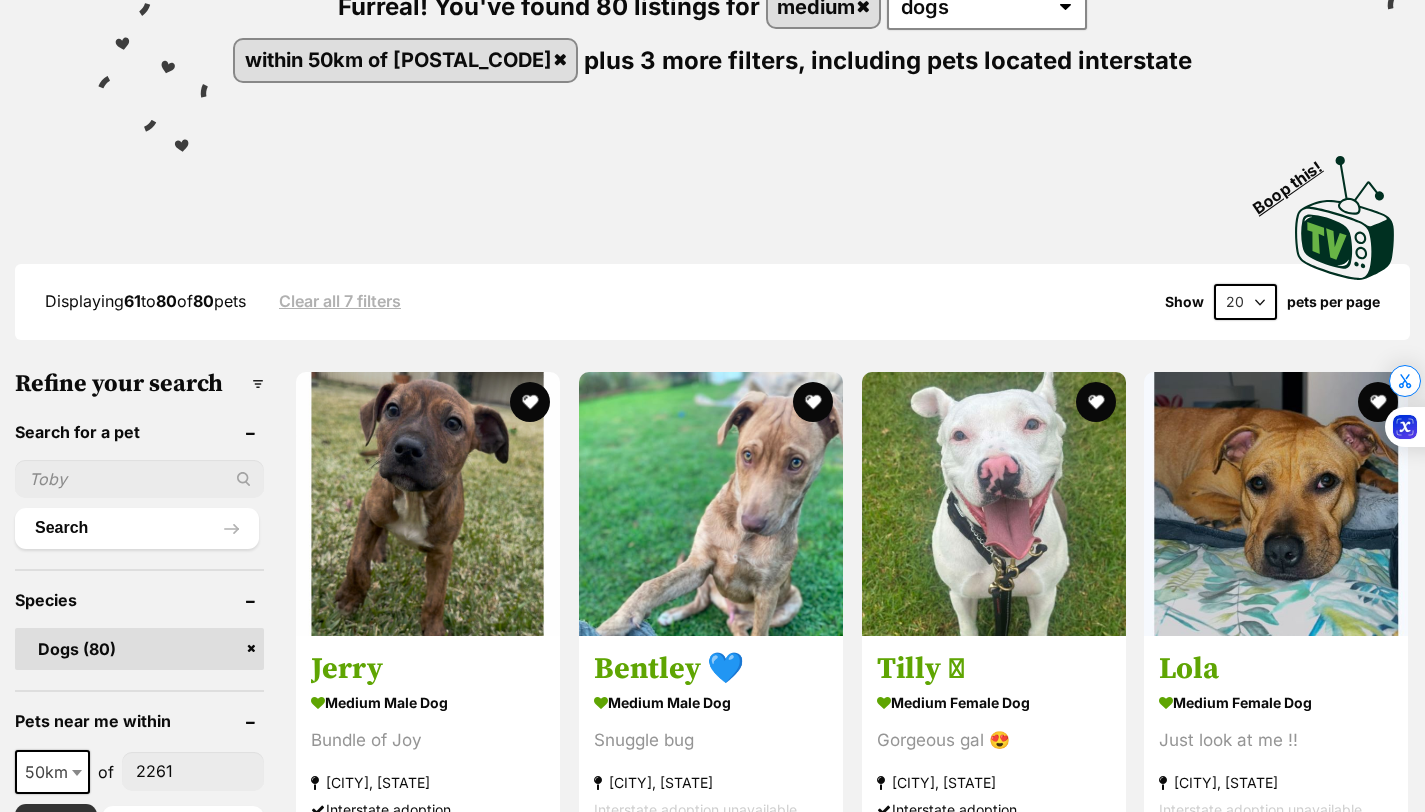 scroll, scrollTop: 0, scrollLeft: 0, axis: both 